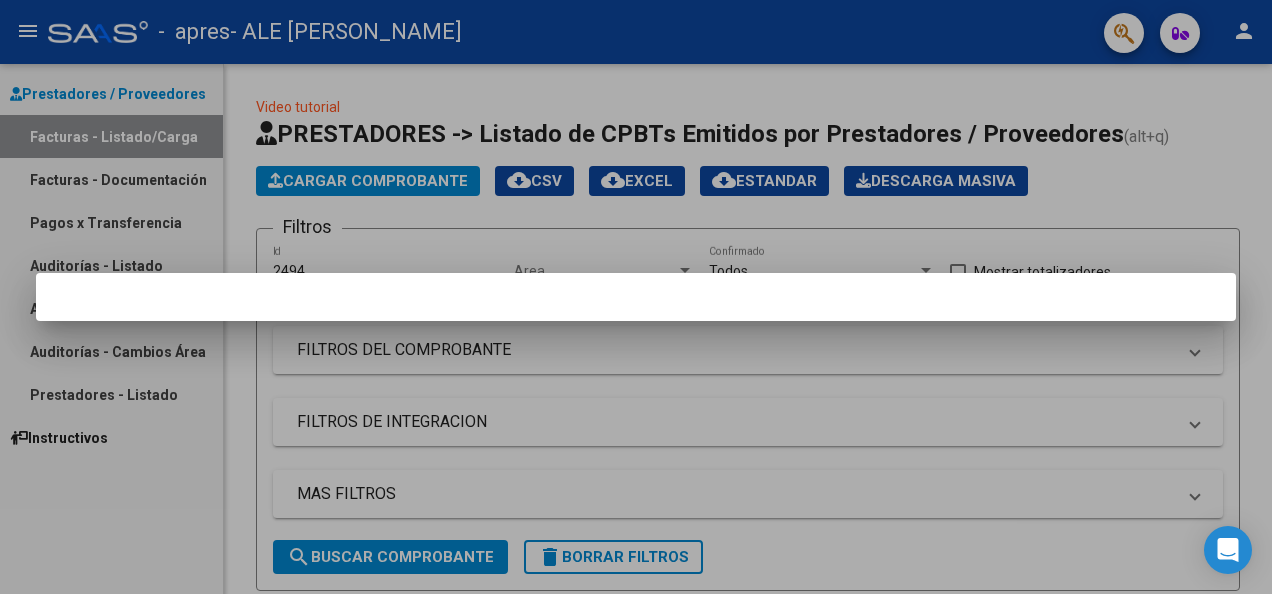 scroll, scrollTop: 0, scrollLeft: 0, axis: both 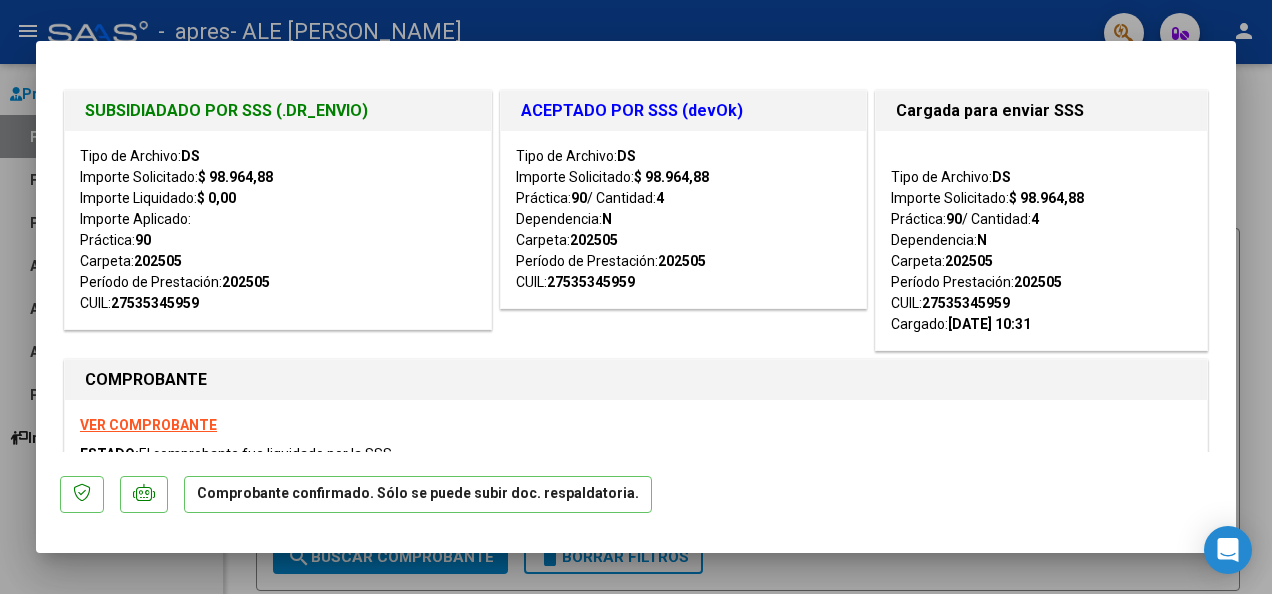 click on "VER COMPROBANTE       ESTADO:   El comprobante fue liquidado por la SSS." at bounding box center (636, 444) 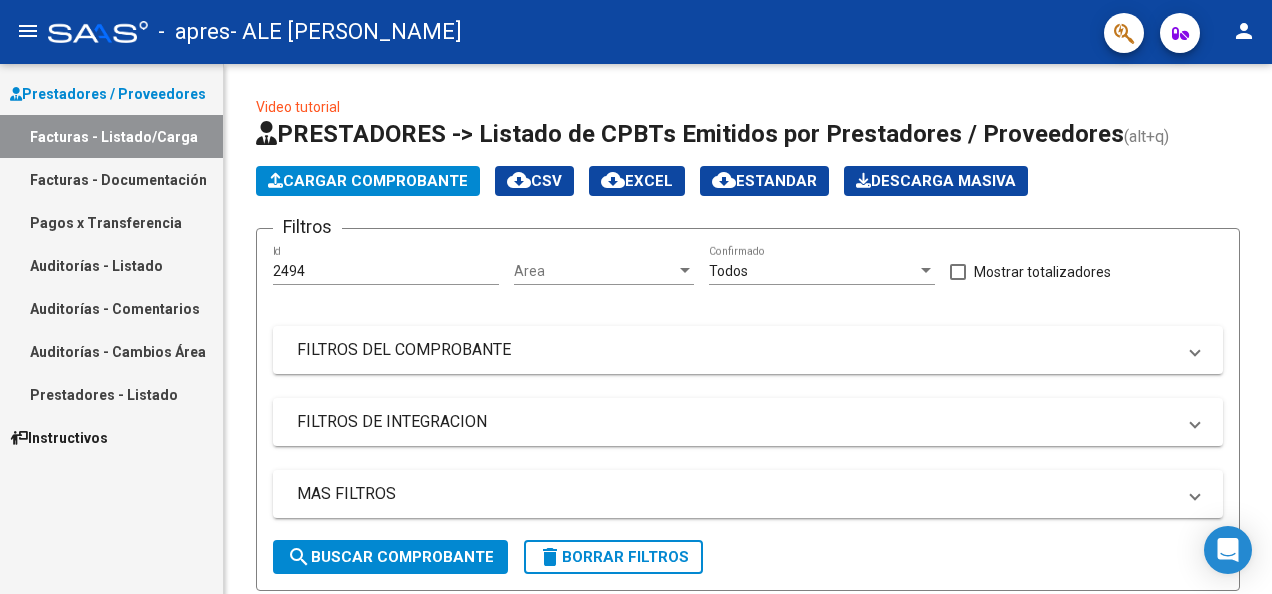 click on "Prestadores / Proveedores" at bounding box center [108, 94] 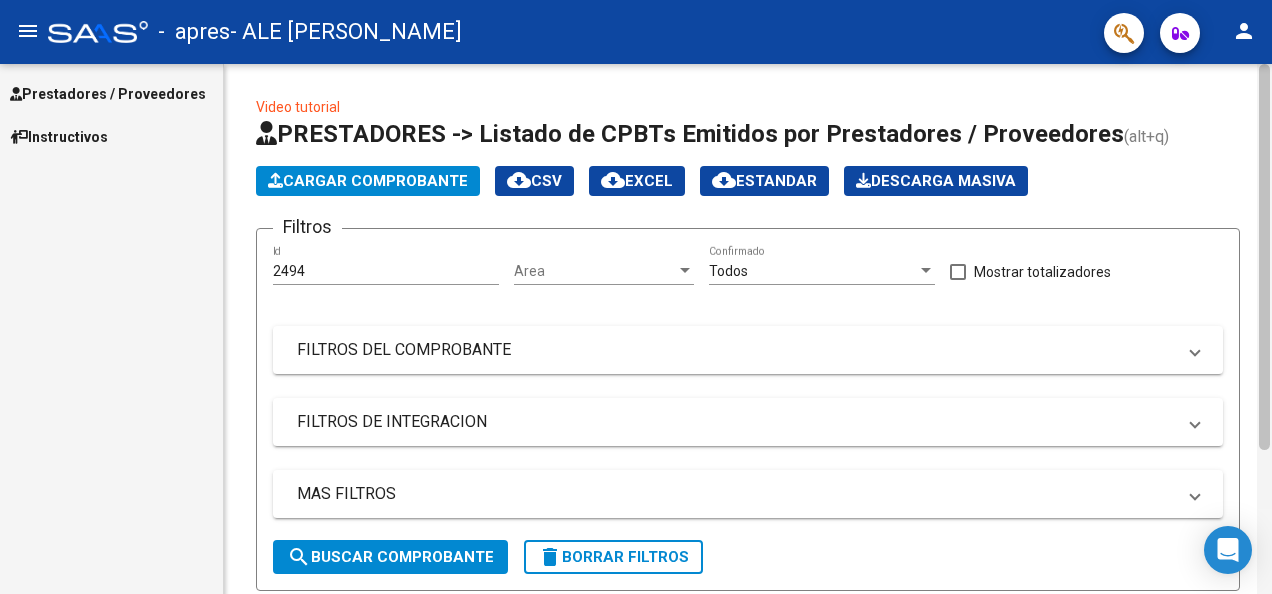 scroll, scrollTop: 271, scrollLeft: 0, axis: vertical 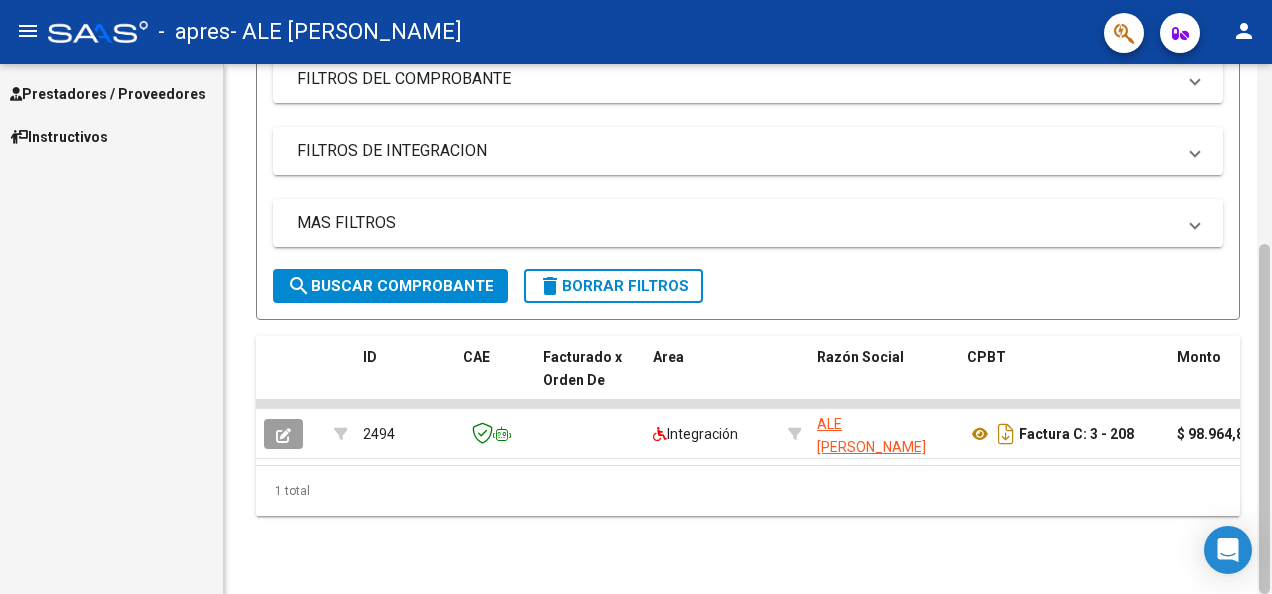 drag, startPoint x: 1256, startPoint y: 218, endPoint x: 1270, endPoint y: 230, distance: 18.439089 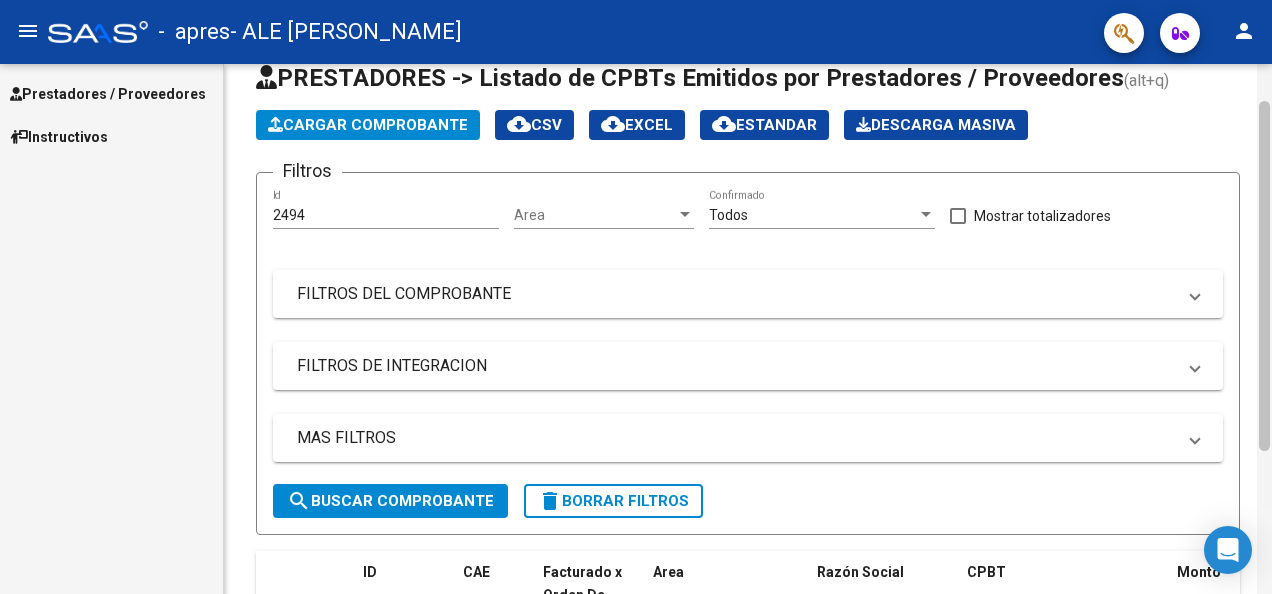 scroll, scrollTop: 34, scrollLeft: 0, axis: vertical 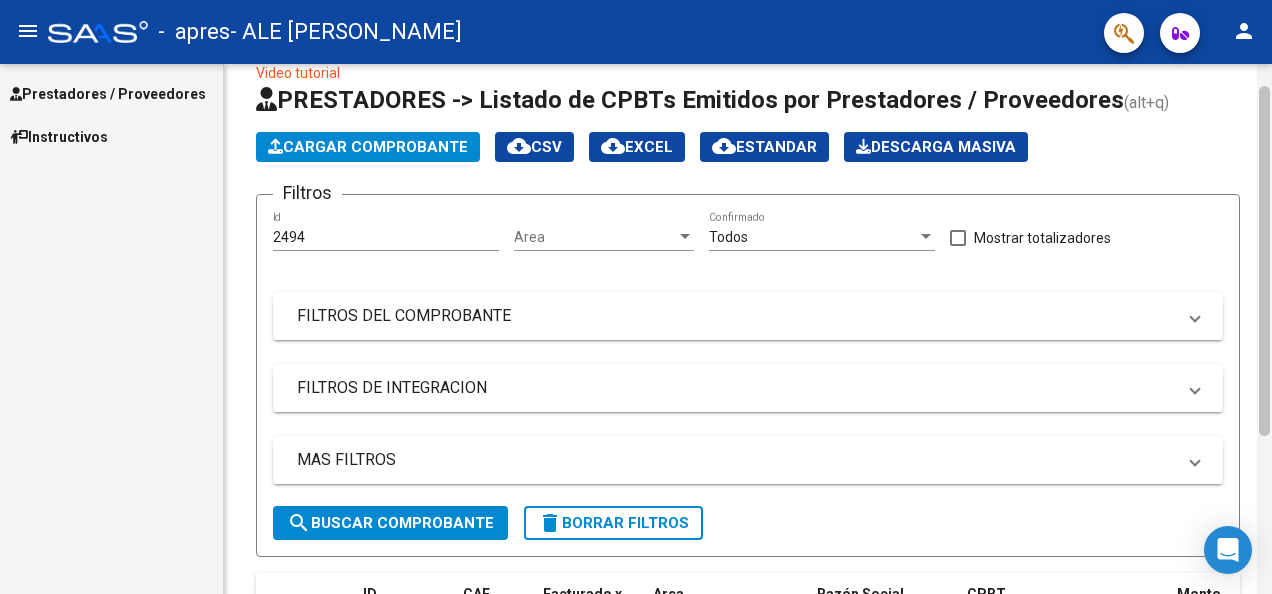 drag, startPoint x: 1265, startPoint y: 267, endPoint x: 1268, endPoint y: 110, distance: 157.02866 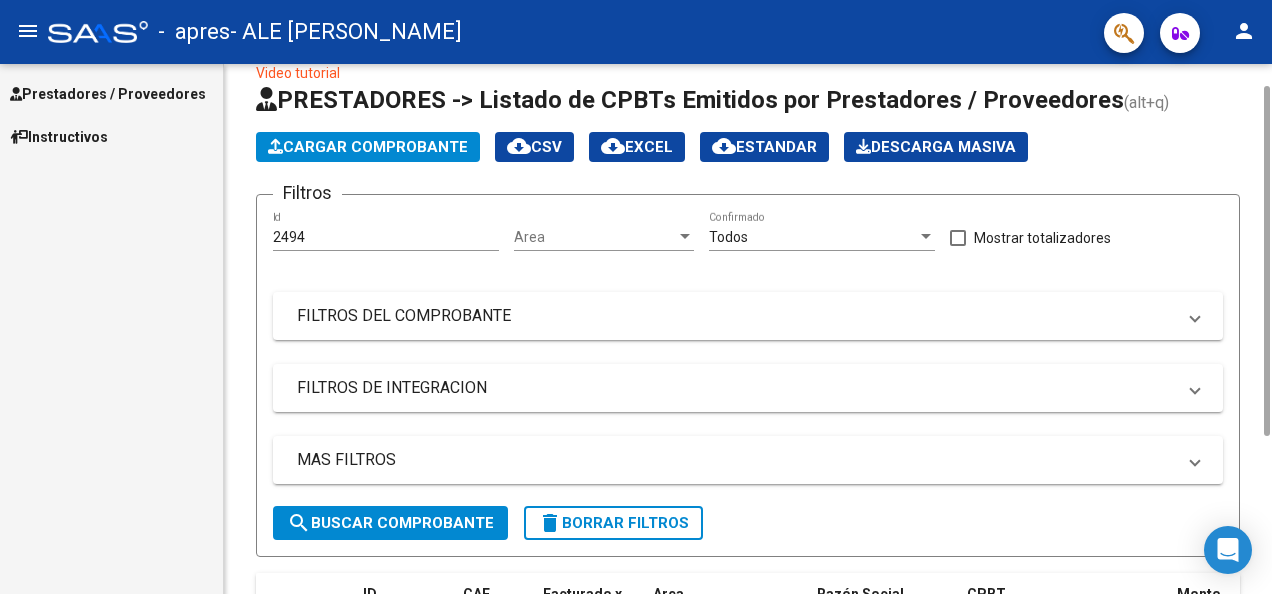 click on "Cargar Comprobante" 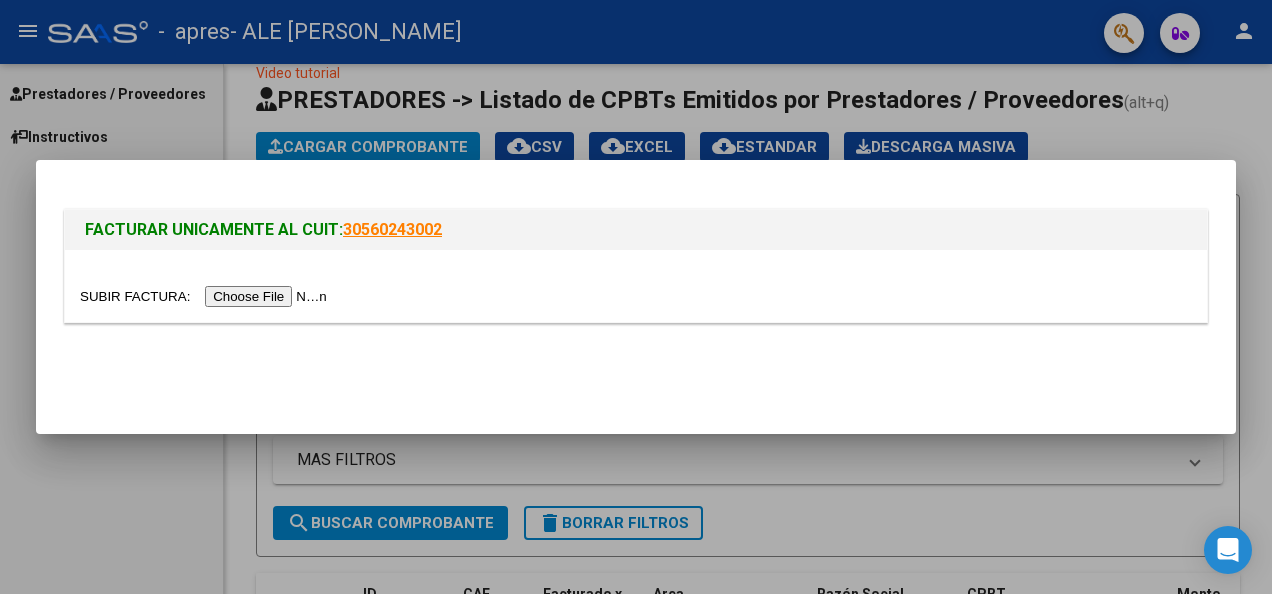 click at bounding box center [206, 296] 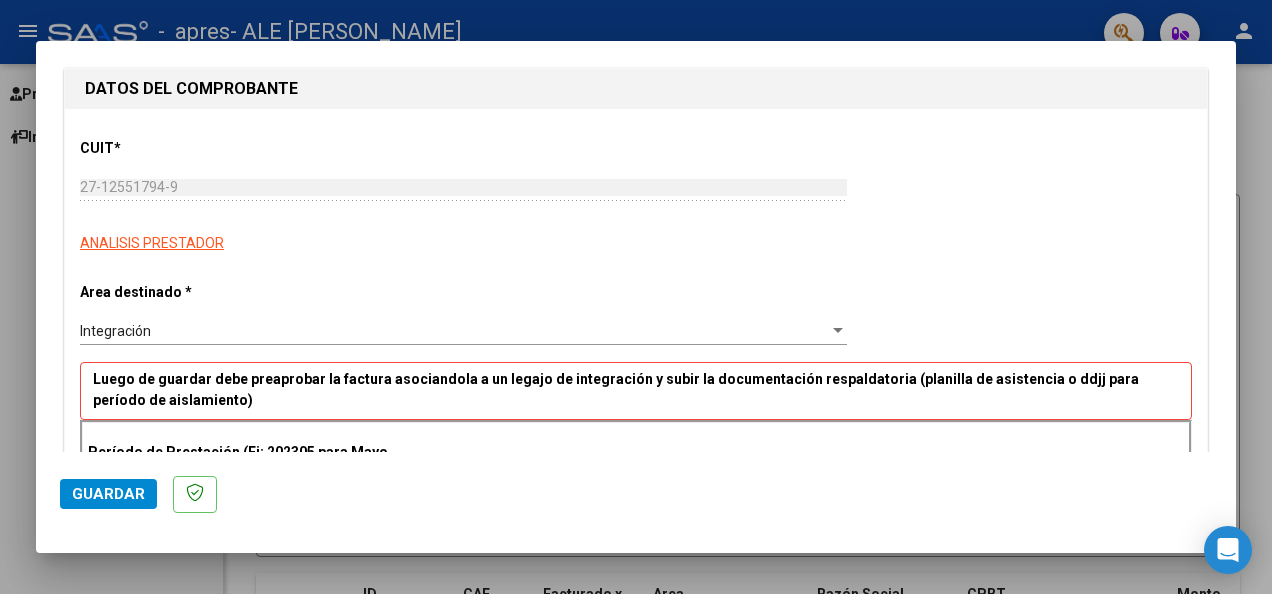 scroll, scrollTop: 293, scrollLeft: 0, axis: vertical 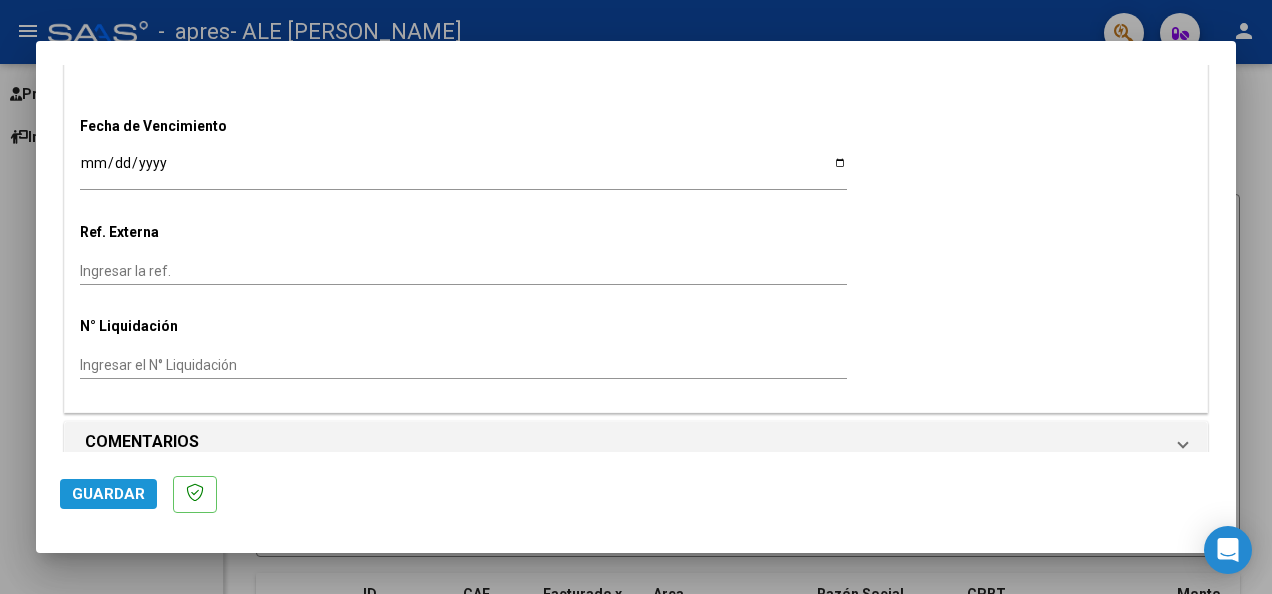 click on "Guardar" 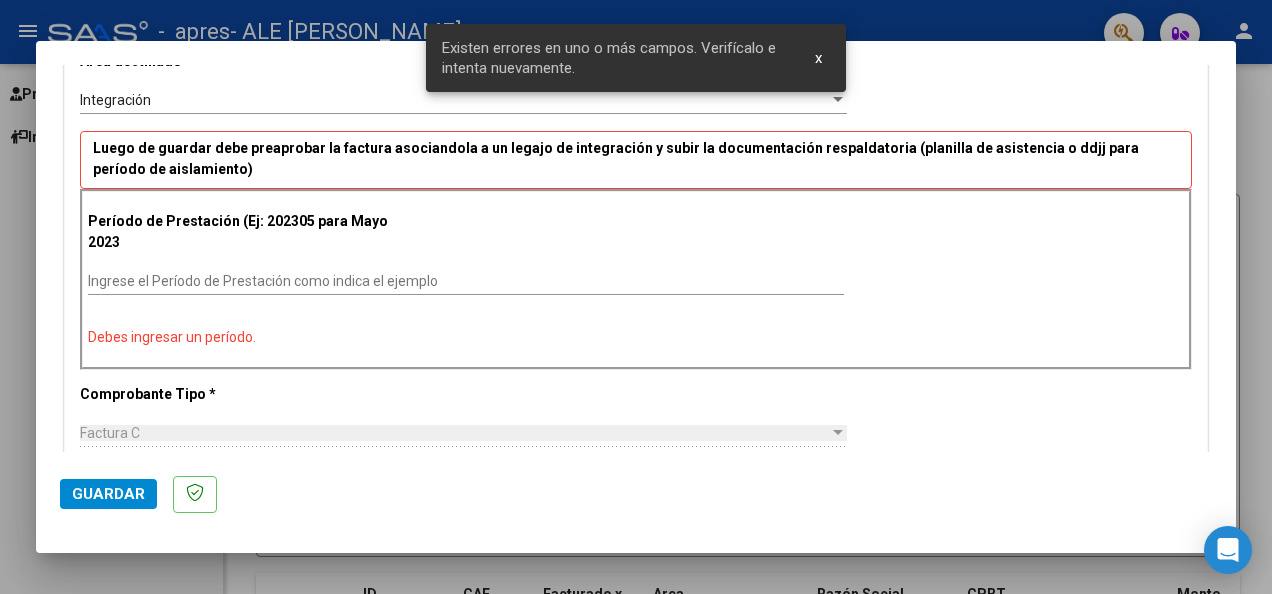 scroll, scrollTop: 421, scrollLeft: 0, axis: vertical 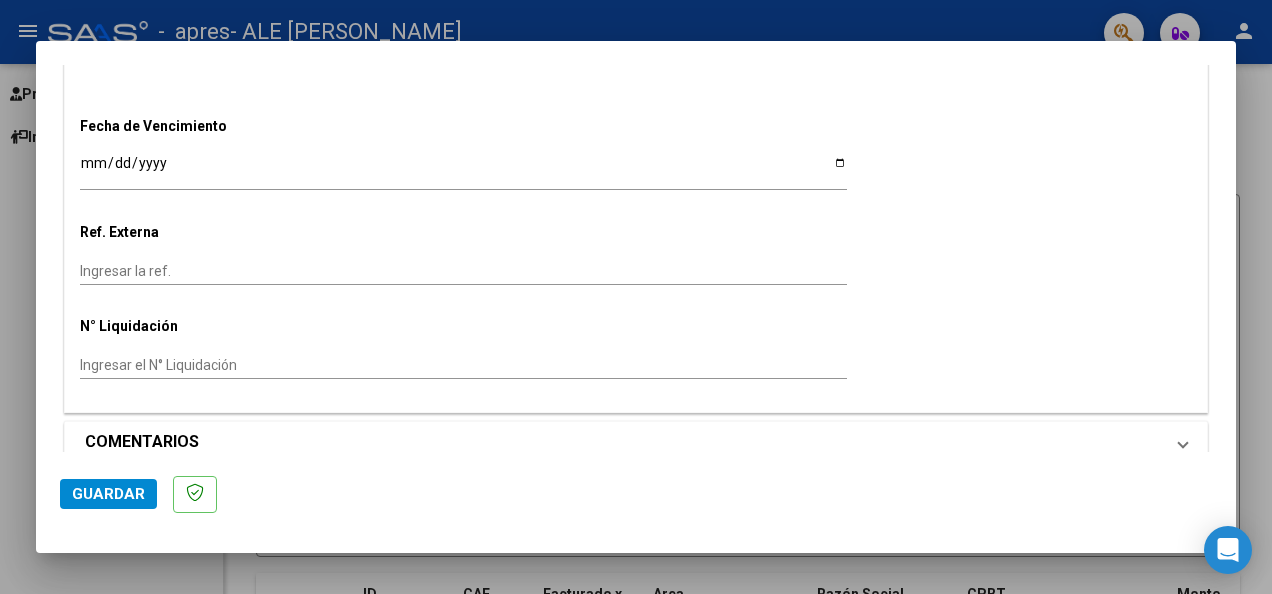 click at bounding box center [1183, 442] 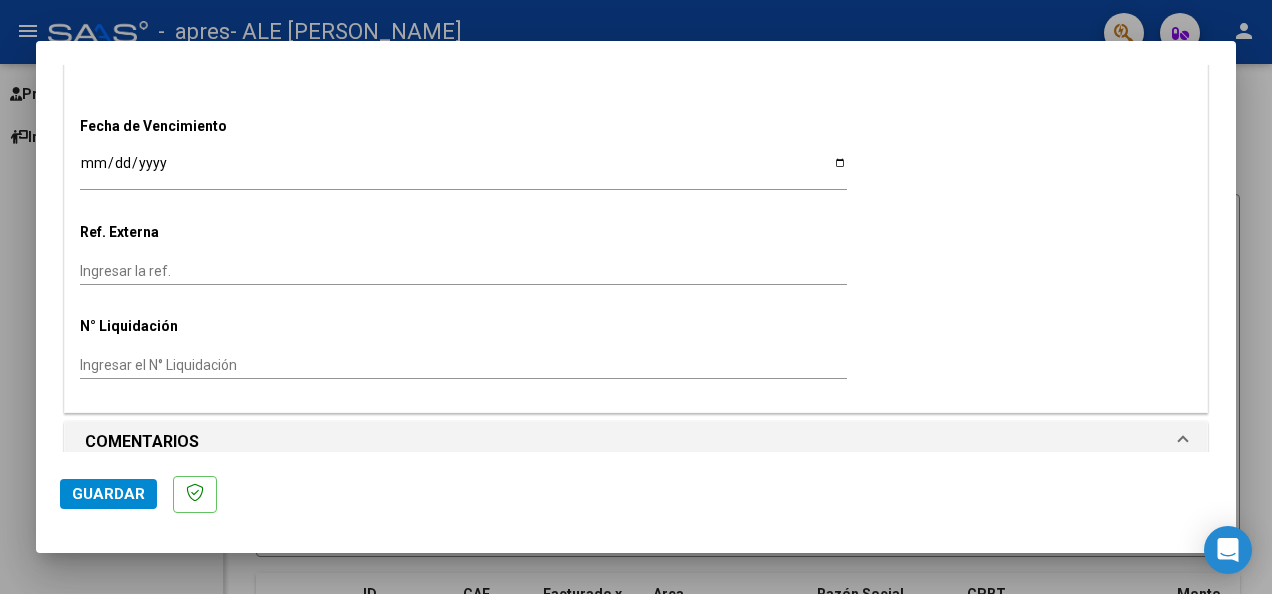 click at bounding box center [1183, 442] 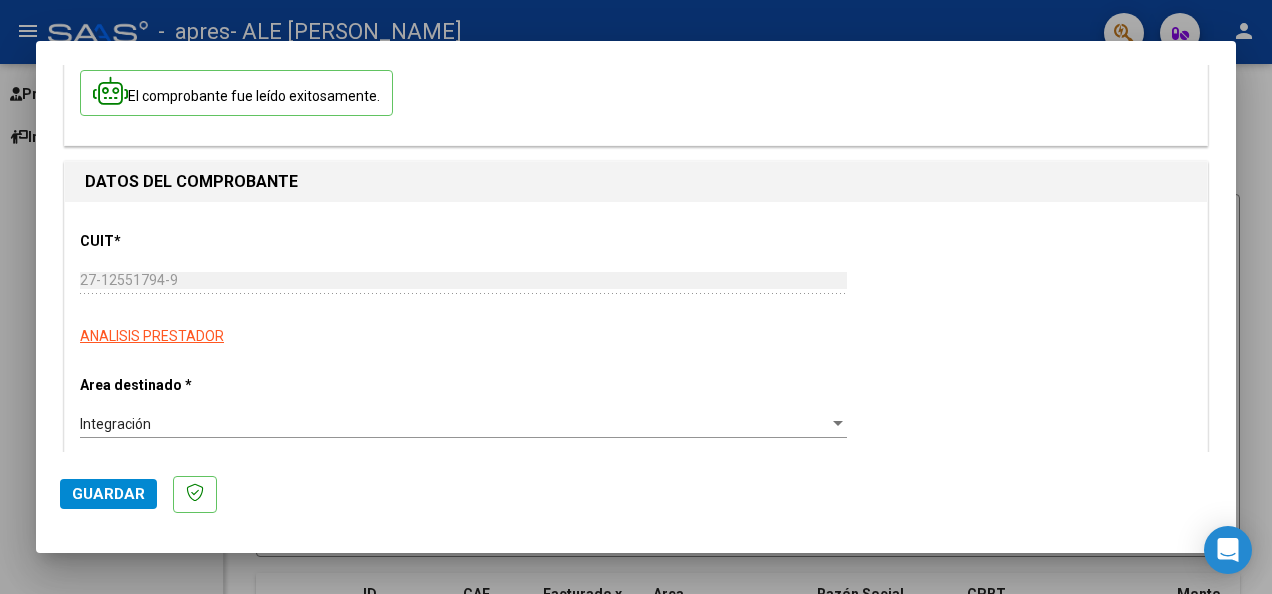 scroll, scrollTop: 67, scrollLeft: 0, axis: vertical 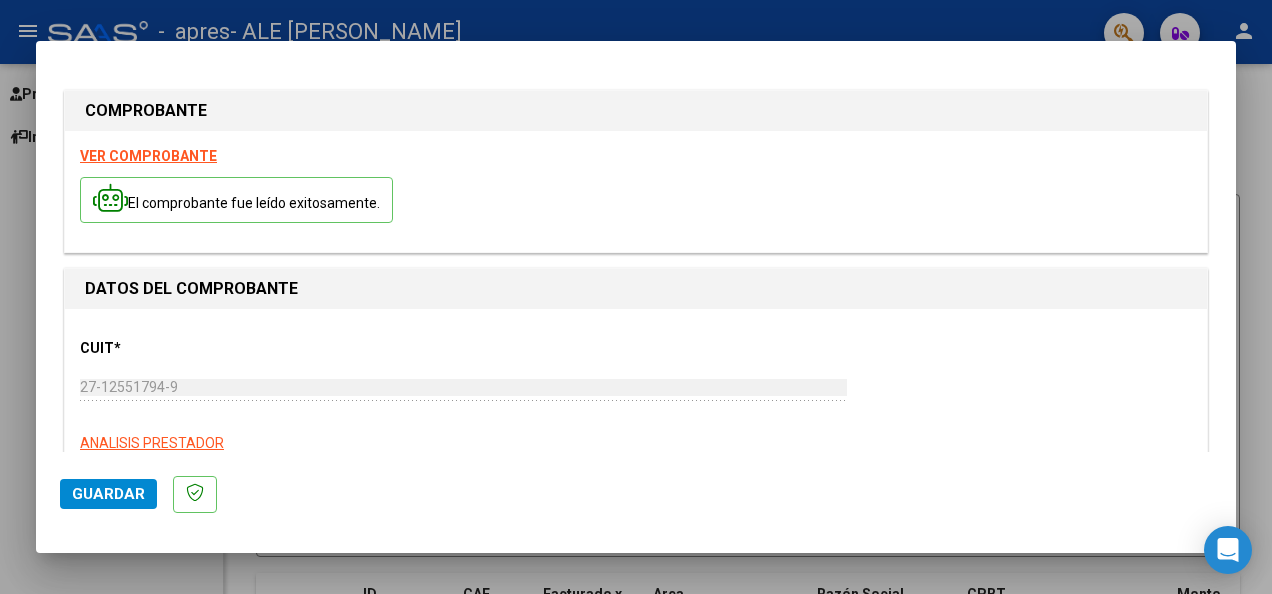 click on "VER COMPROBANTE" at bounding box center (148, 156) 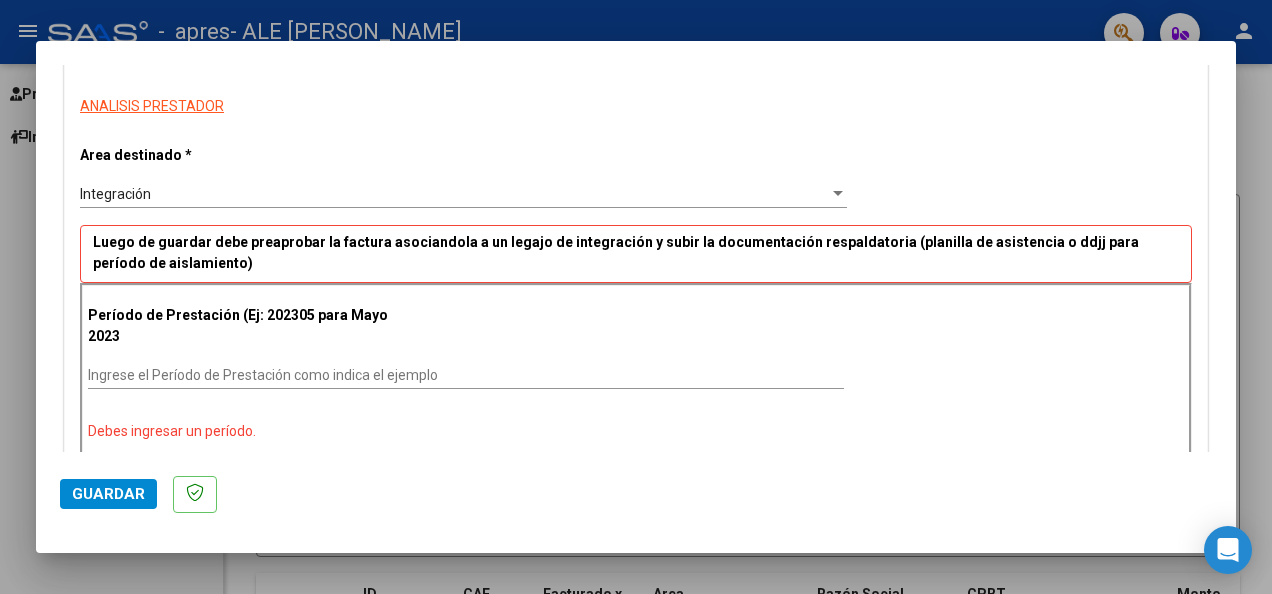 click on "Debes ingresar un período." at bounding box center (636, 431) 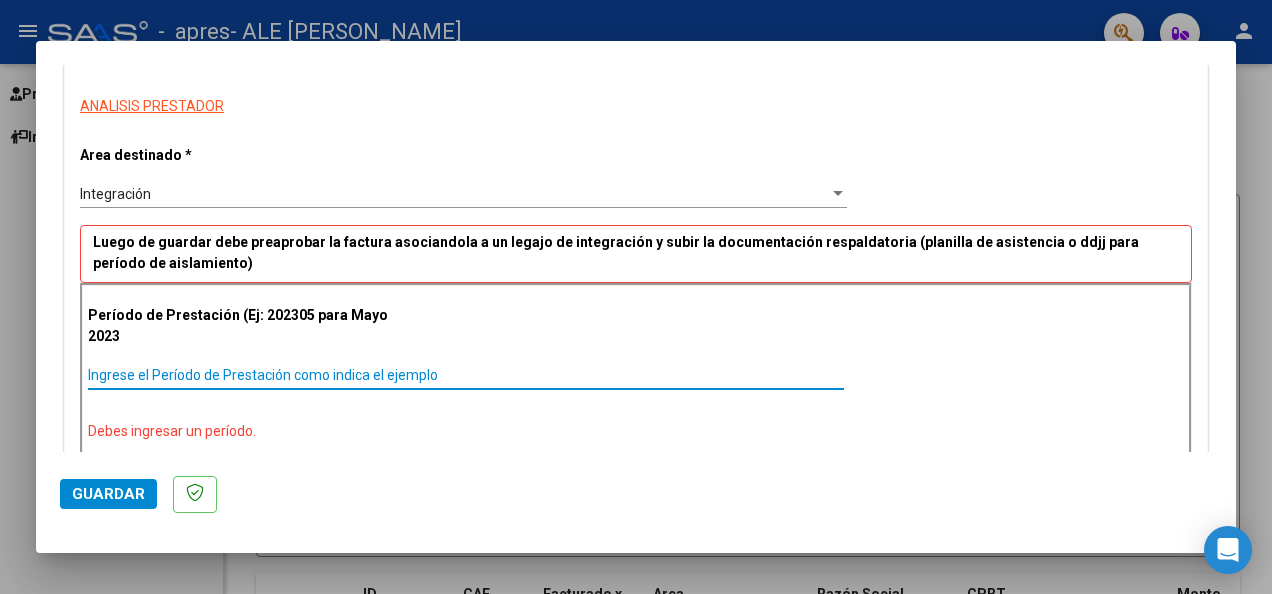 click on "Ingrese el Período de Prestación como indica el ejemplo" at bounding box center (466, 375) 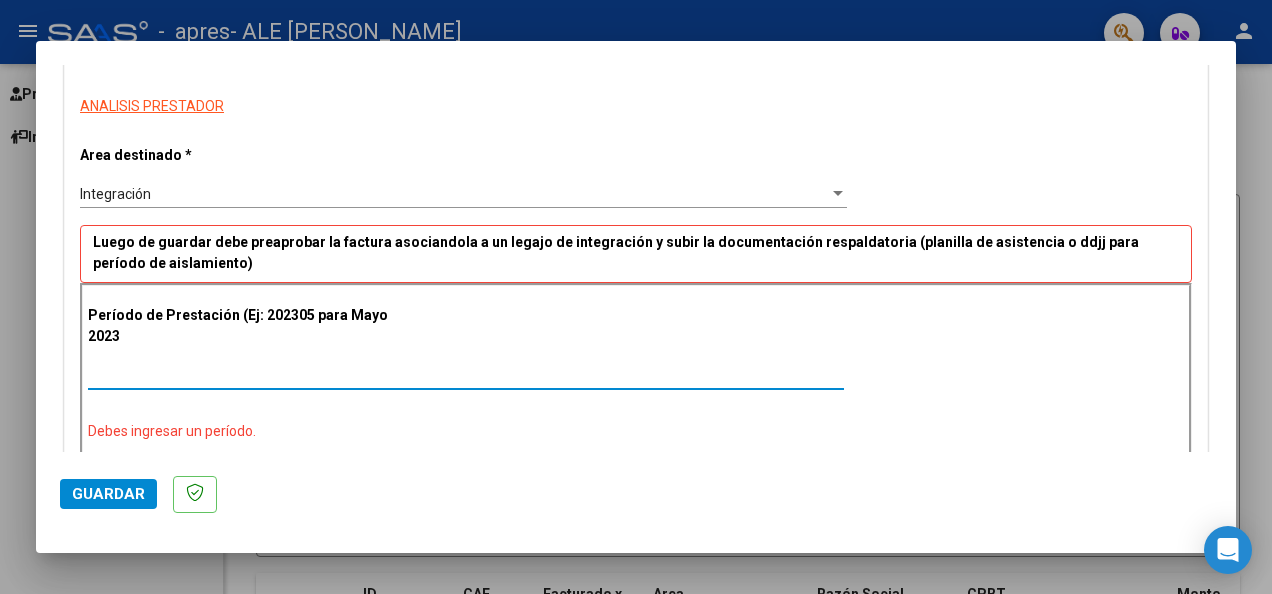 click on "Ingrese el Período de Prestación como indica el ejemplo" at bounding box center (466, 375) 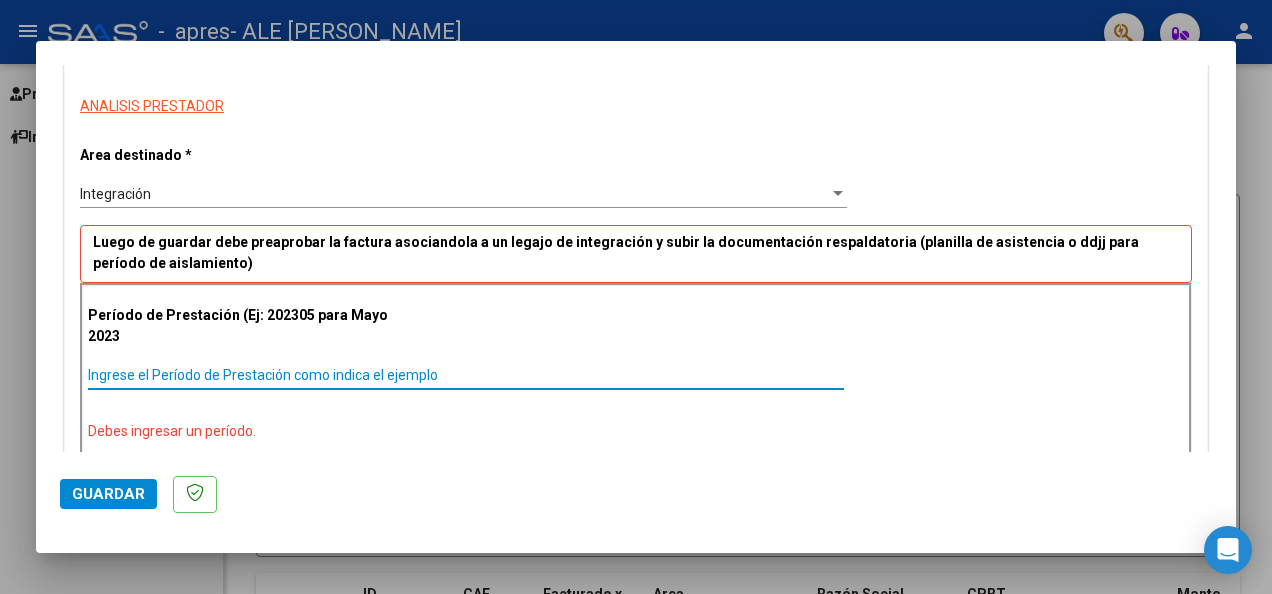click on "Ingrese el Período de Prestación como indica el ejemplo" at bounding box center [466, 375] 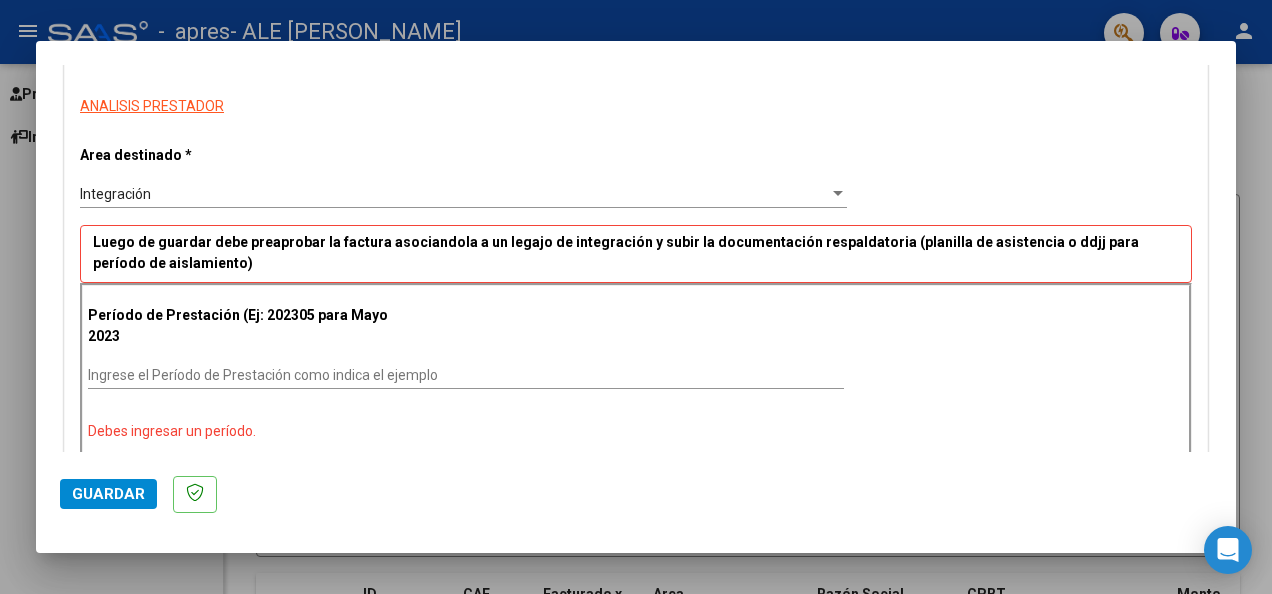 click on "Ingrese el Período de Prestación como indica el ejemplo" at bounding box center [466, 375] 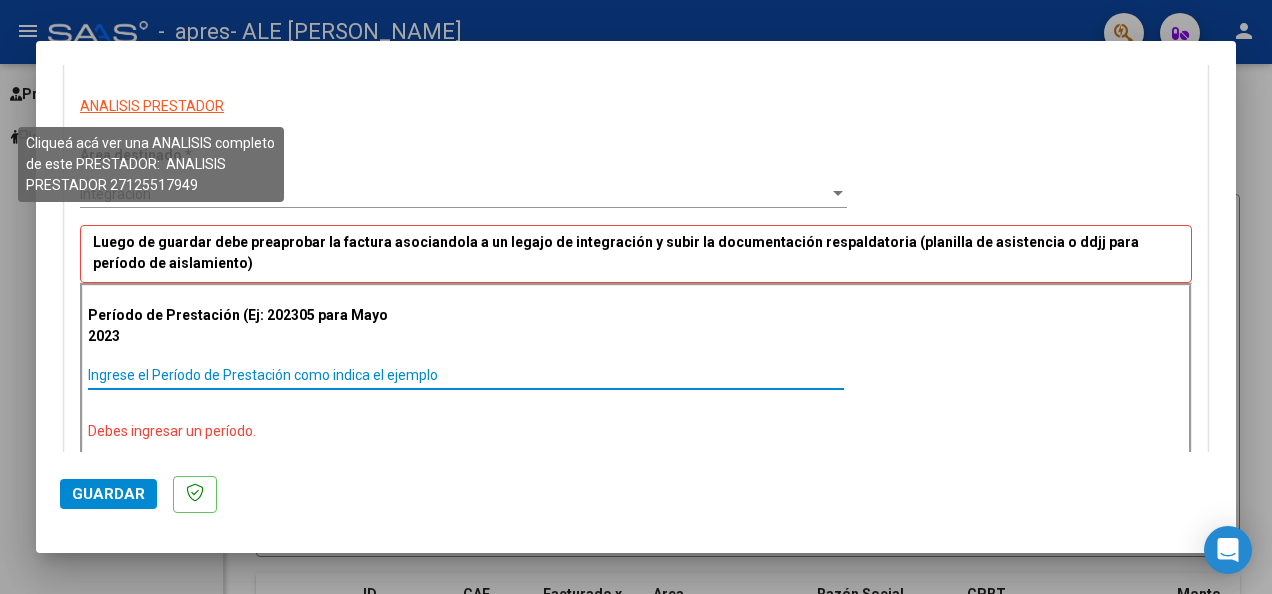 click on "ANALISIS PRESTADOR" at bounding box center [152, 106] 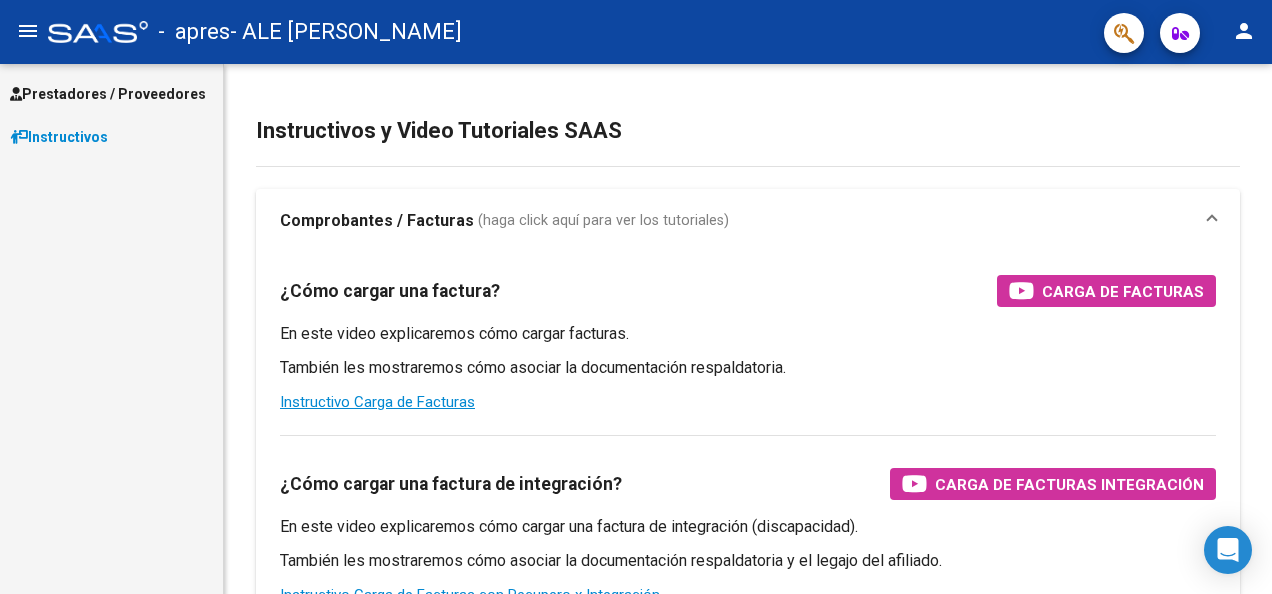 scroll, scrollTop: 0, scrollLeft: 0, axis: both 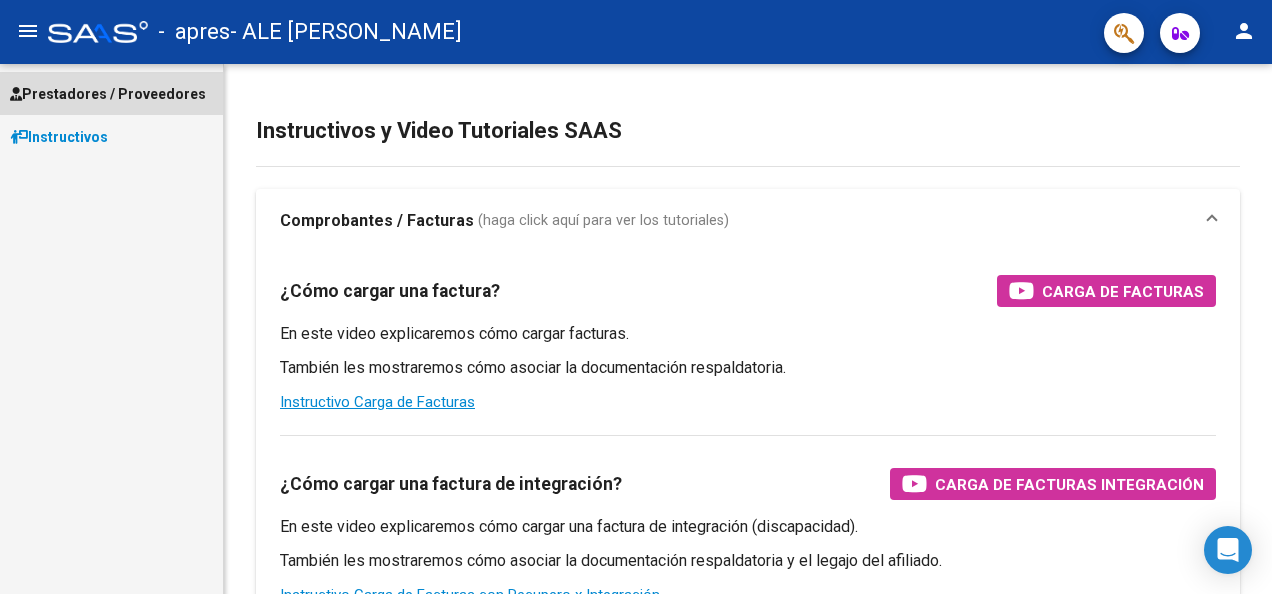 click on "Prestadores / Proveedores" at bounding box center (108, 94) 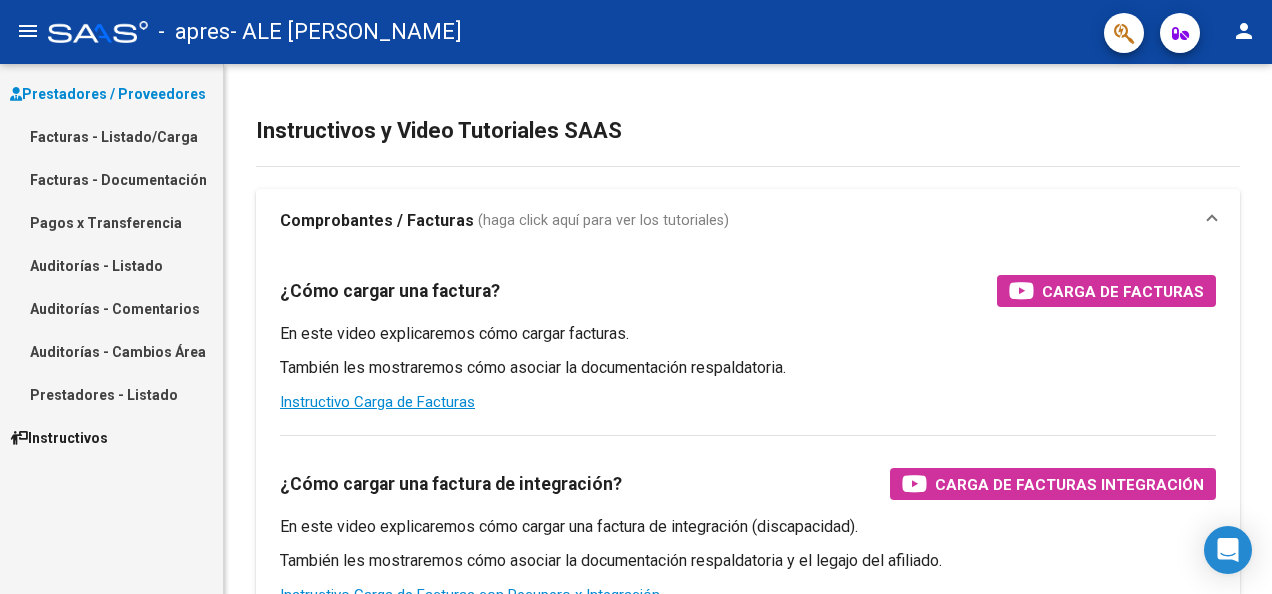 click on "Prestadores / Proveedores" at bounding box center (108, 94) 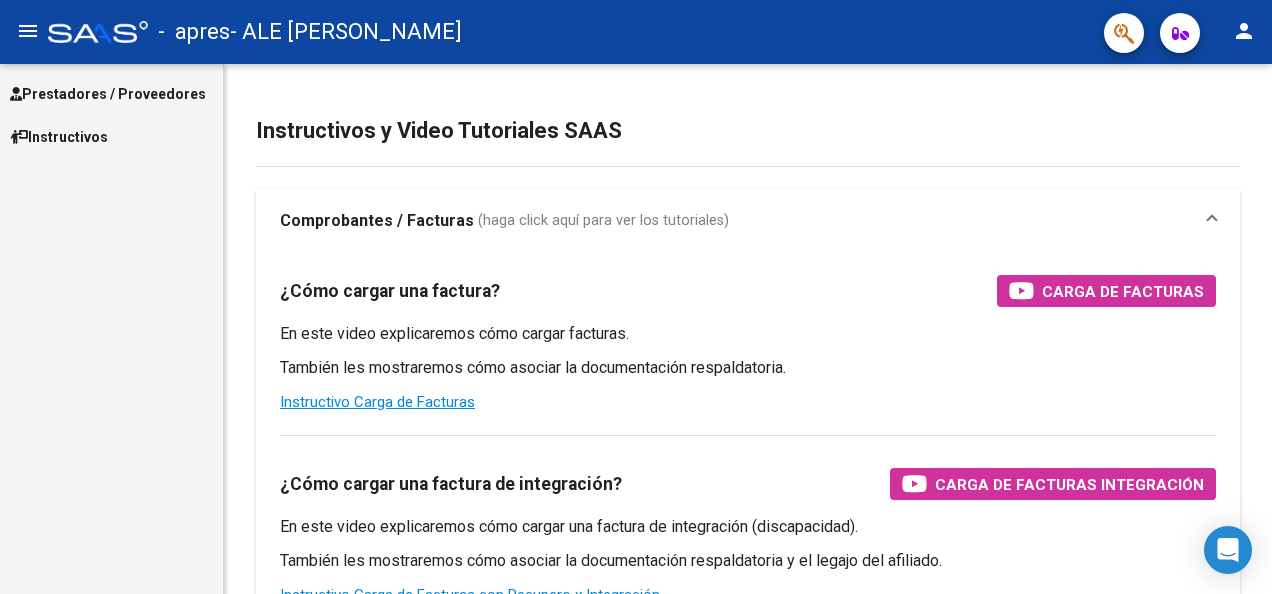 click on "Prestadores / Proveedores" at bounding box center [108, 94] 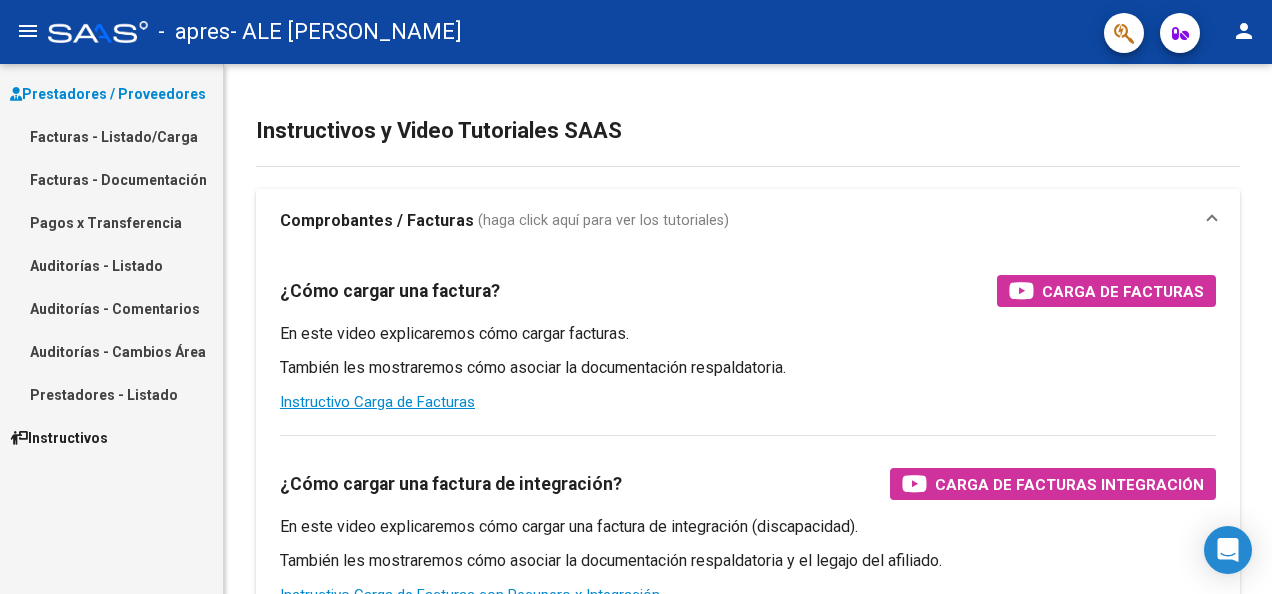 click on "Prestadores / Proveedores" at bounding box center [108, 94] 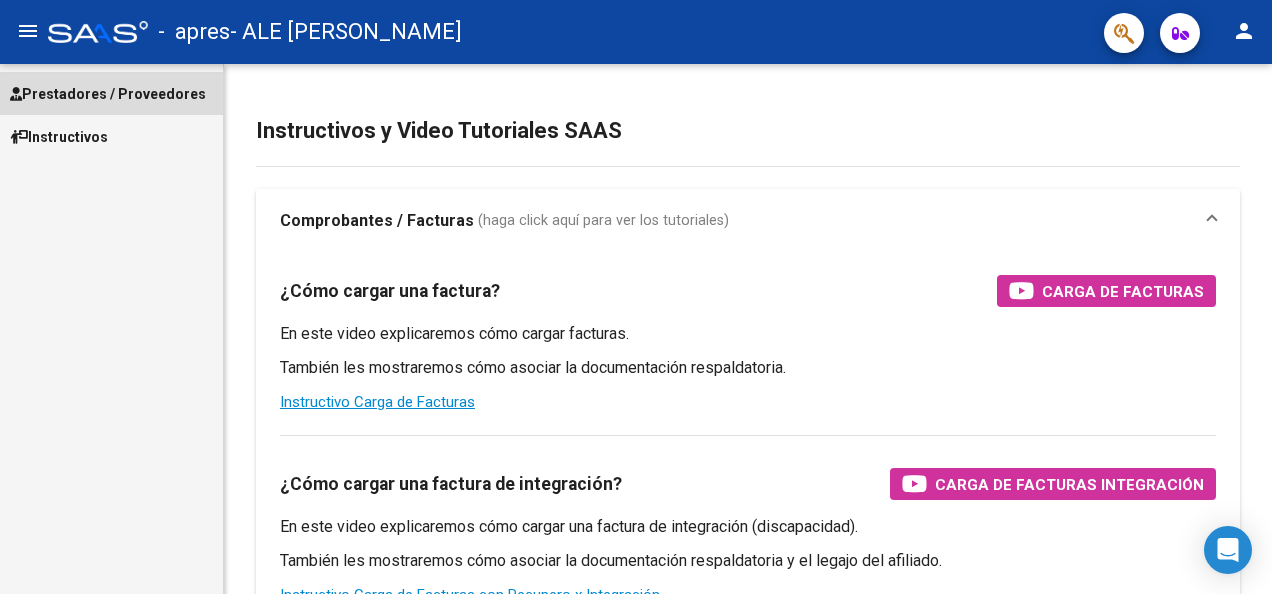 click on "Prestadores / Proveedores" at bounding box center [108, 94] 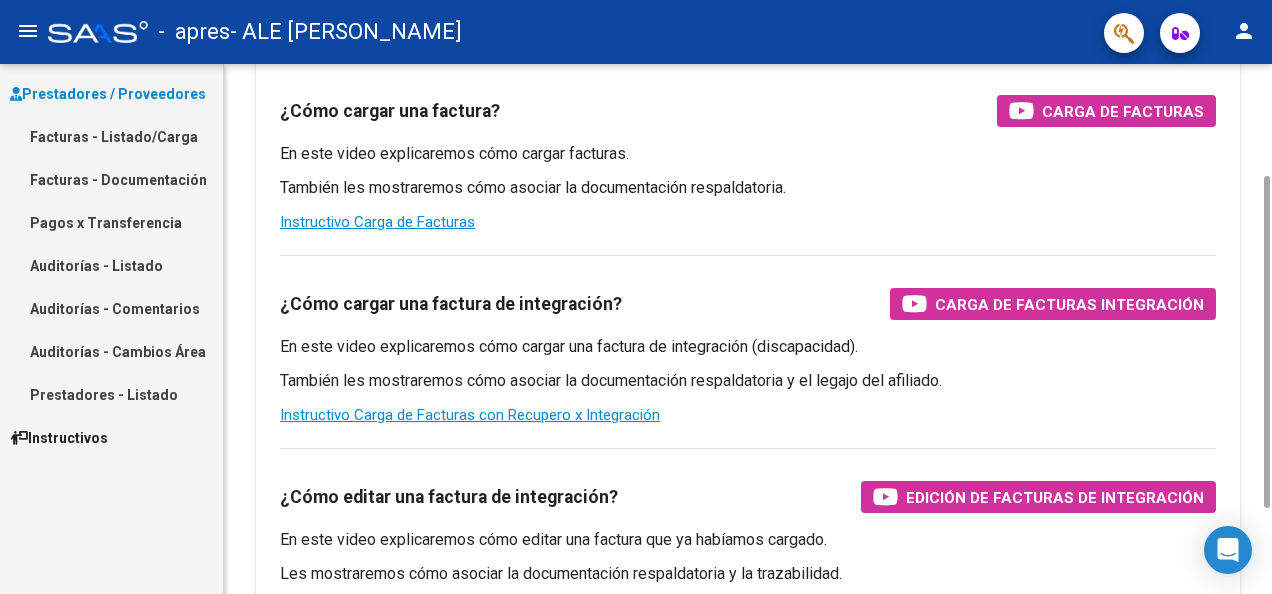 scroll, scrollTop: 316, scrollLeft: 0, axis: vertical 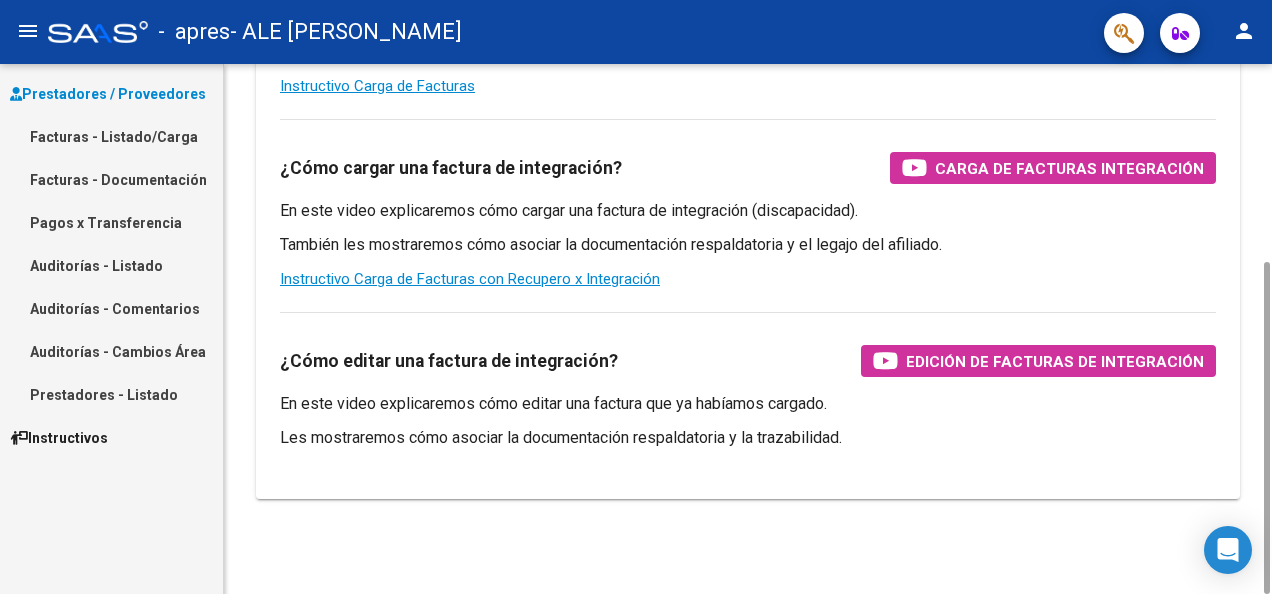 drag, startPoint x: 1269, startPoint y: 184, endPoint x: 1275, endPoint y: 412, distance: 228.07893 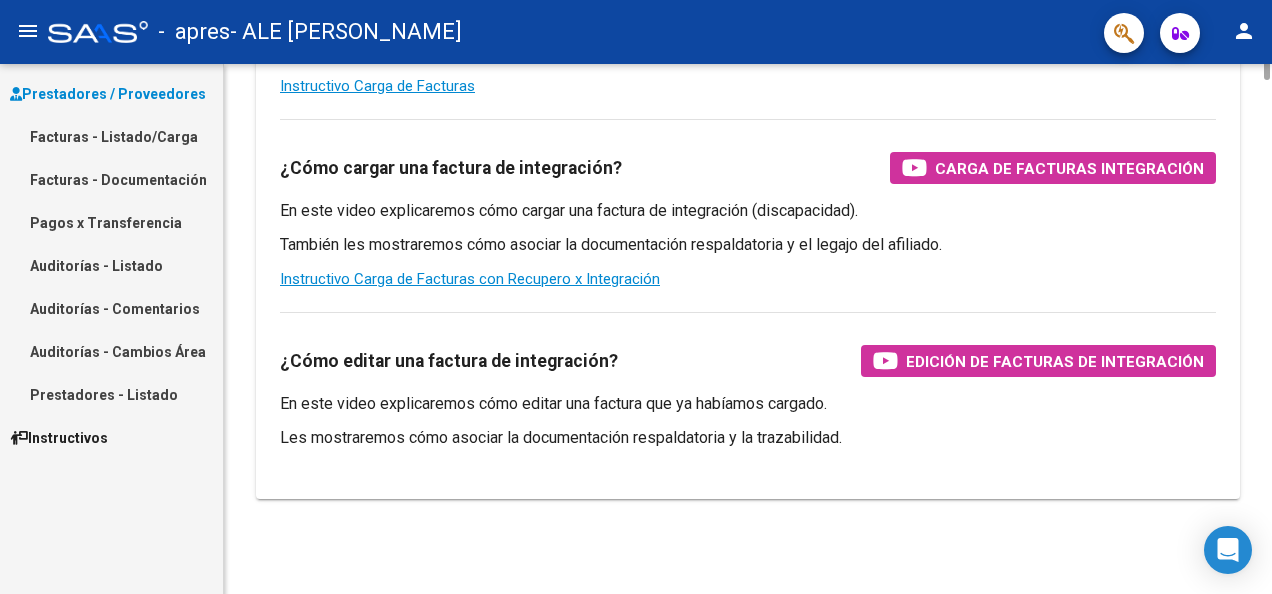 scroll, scrollTop: 0, scrollLeft: 0, axis: both 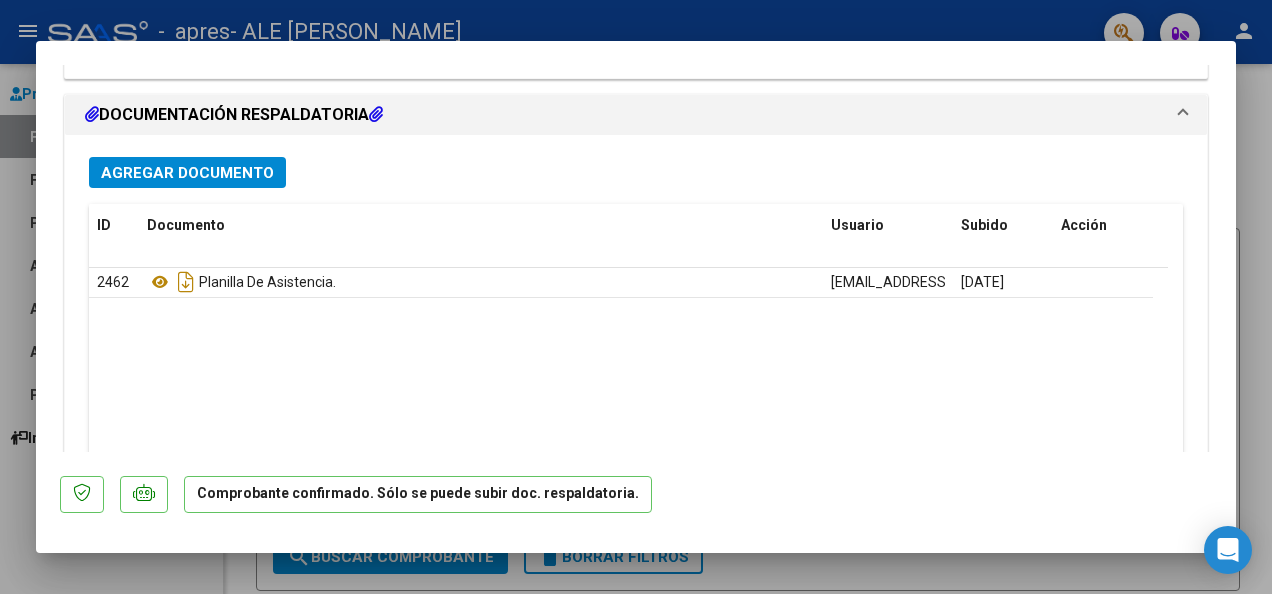 click on "Agregar Documento" at bounding box center [187, 173] 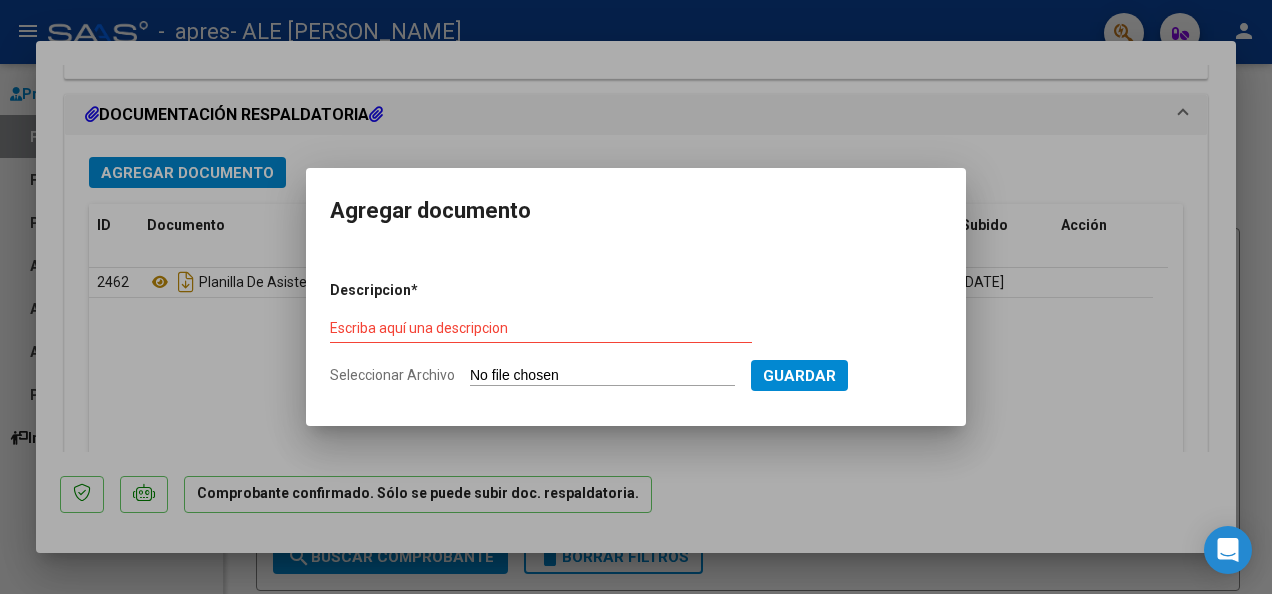 click at bounding box center [636, 297] 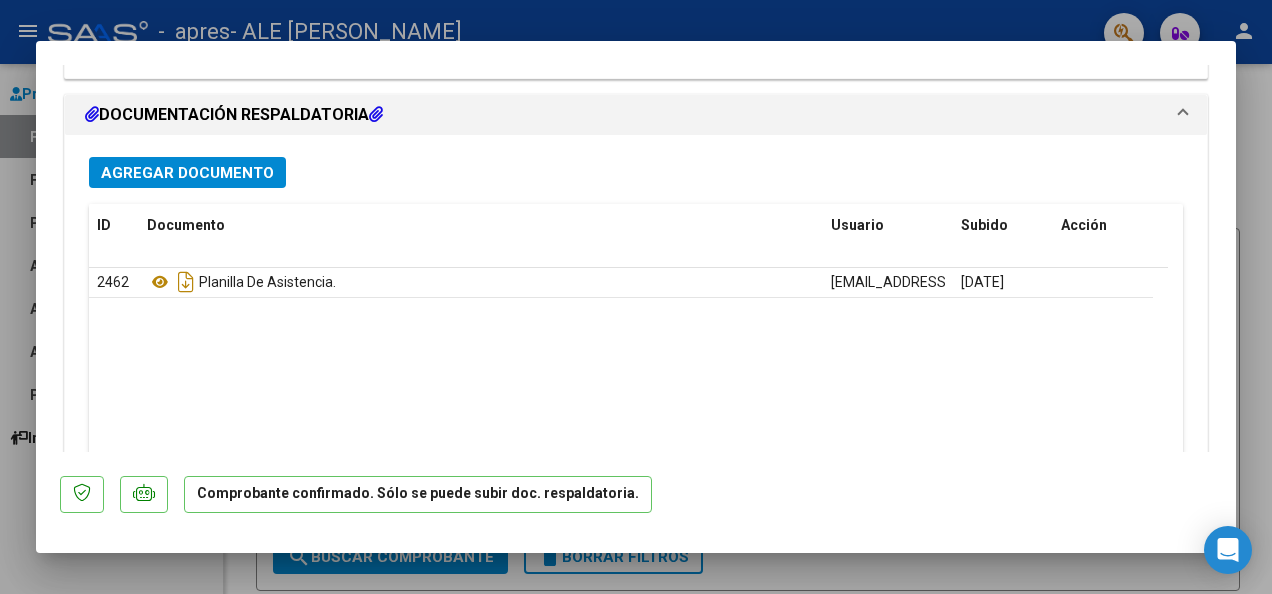 click on "DOCUMENTACIÓN RESPALDATORIA" at bounding box center (234, 115) 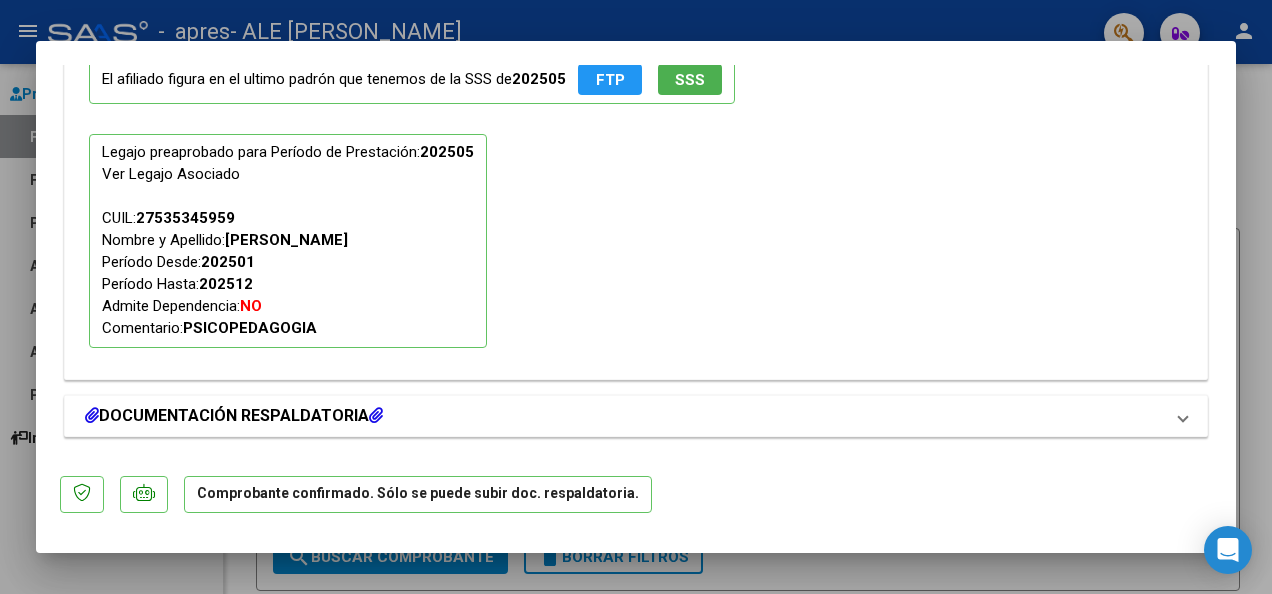 scroll, scrollTop: 2130, scrollLeft: 0, axis: vertical 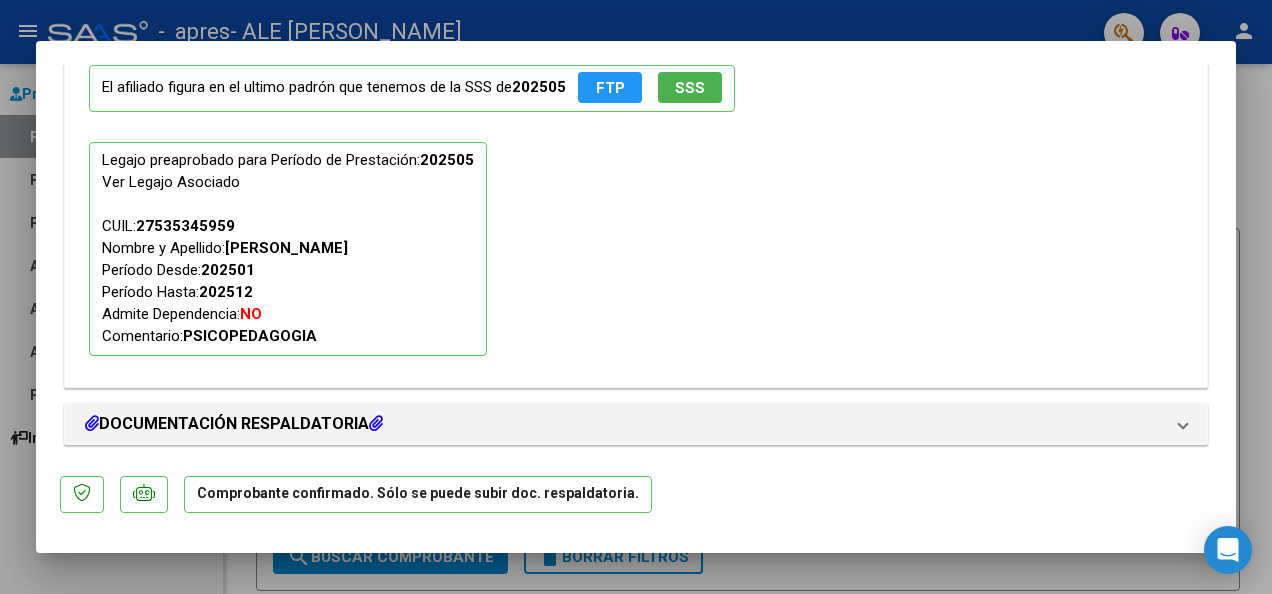 click on "Comprobante confirmado. Sólo se puede subir doc. respaldatoria." 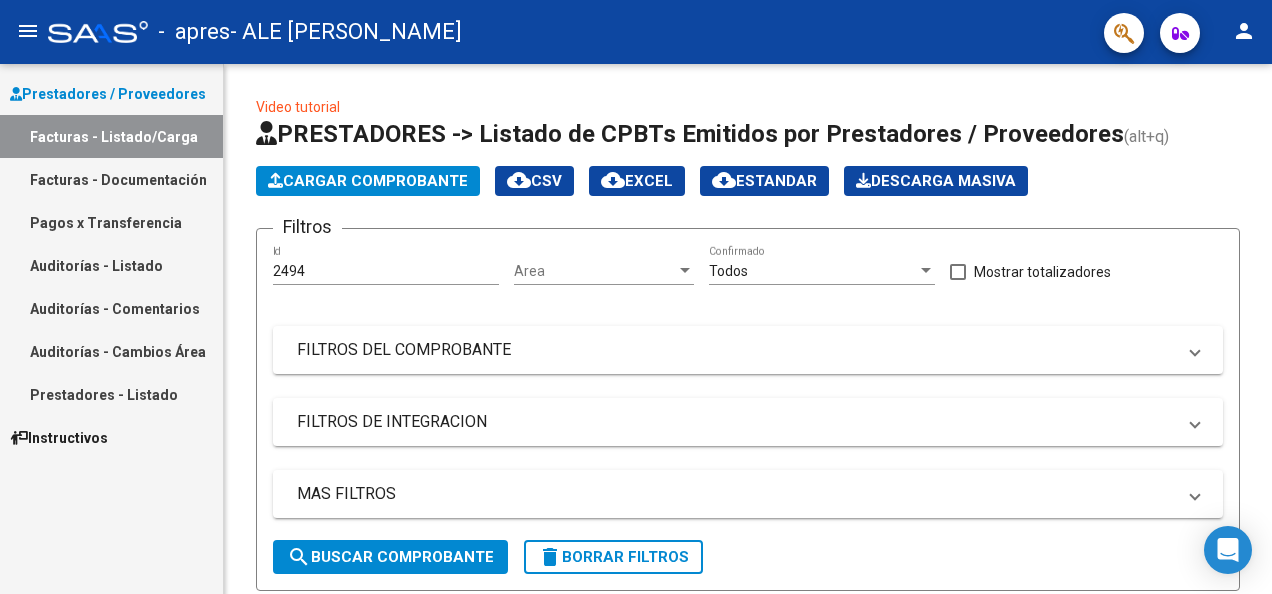click on "Prestadores / Proveedores" at bounding box center (108, 94) 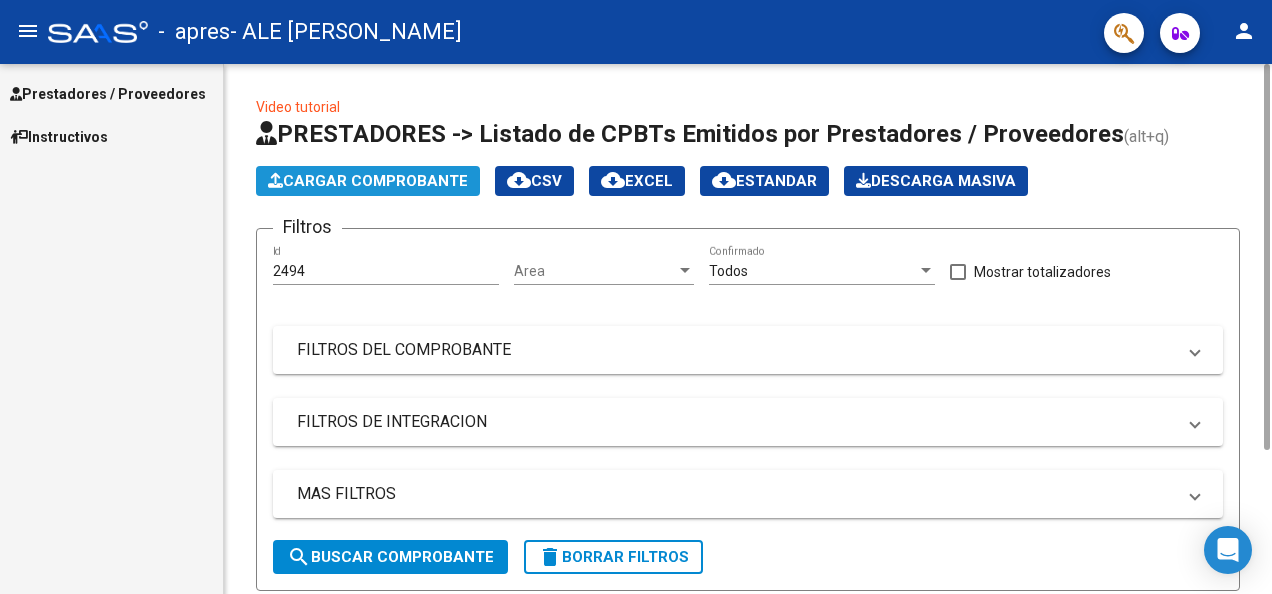 click on "Cargar Comprobante" 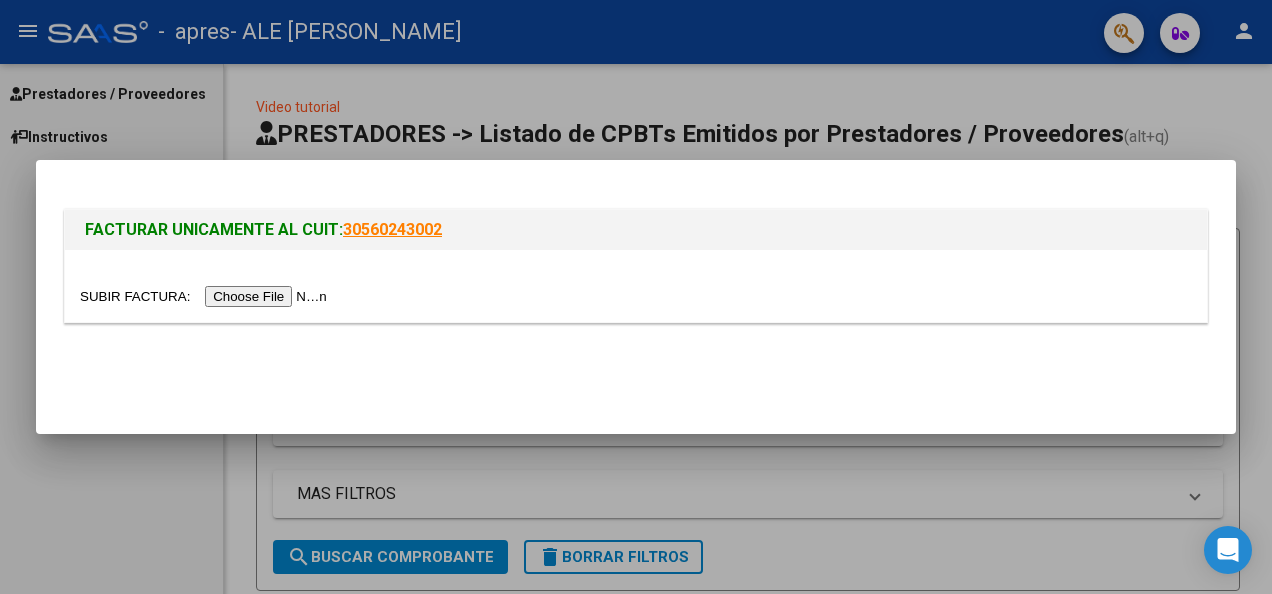click at bounding box center [206, 296] 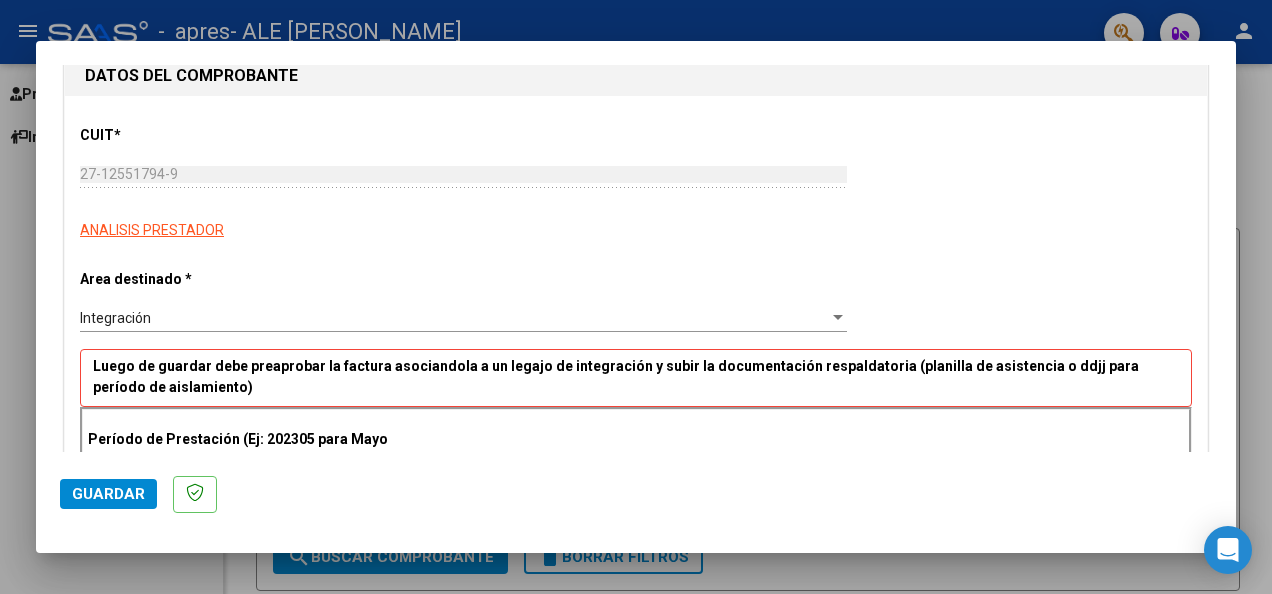 scroll, scrollTop: 280, scrollLeft: 0, axis: vertical 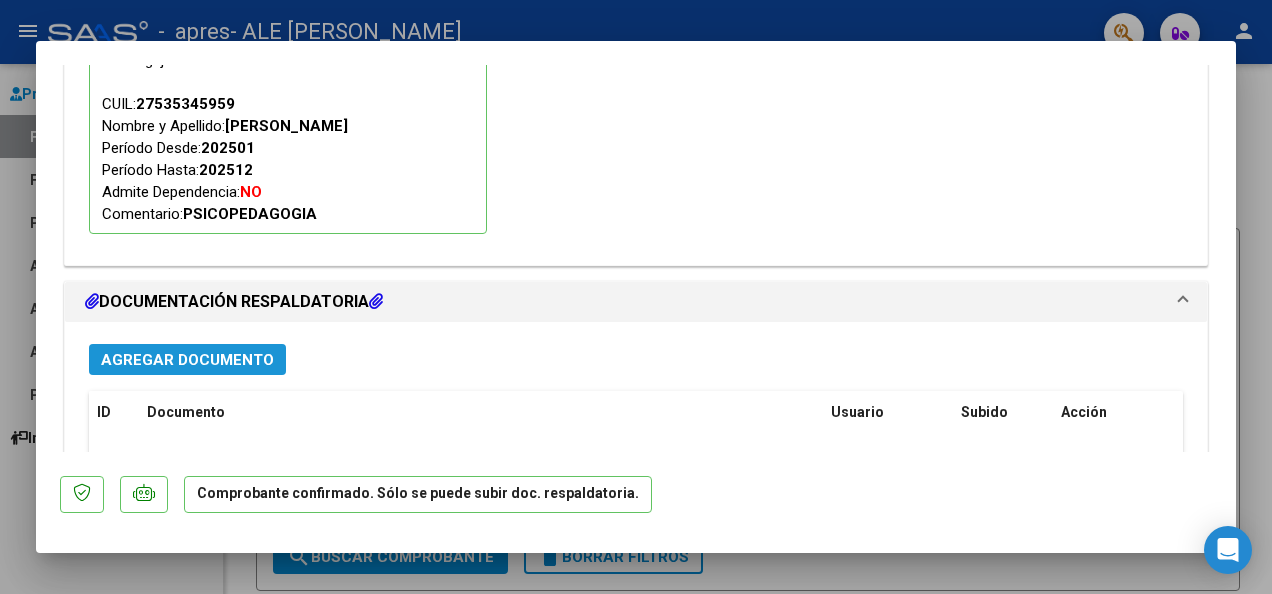click on "Agregar Documento" at bounding box center [187, 360] 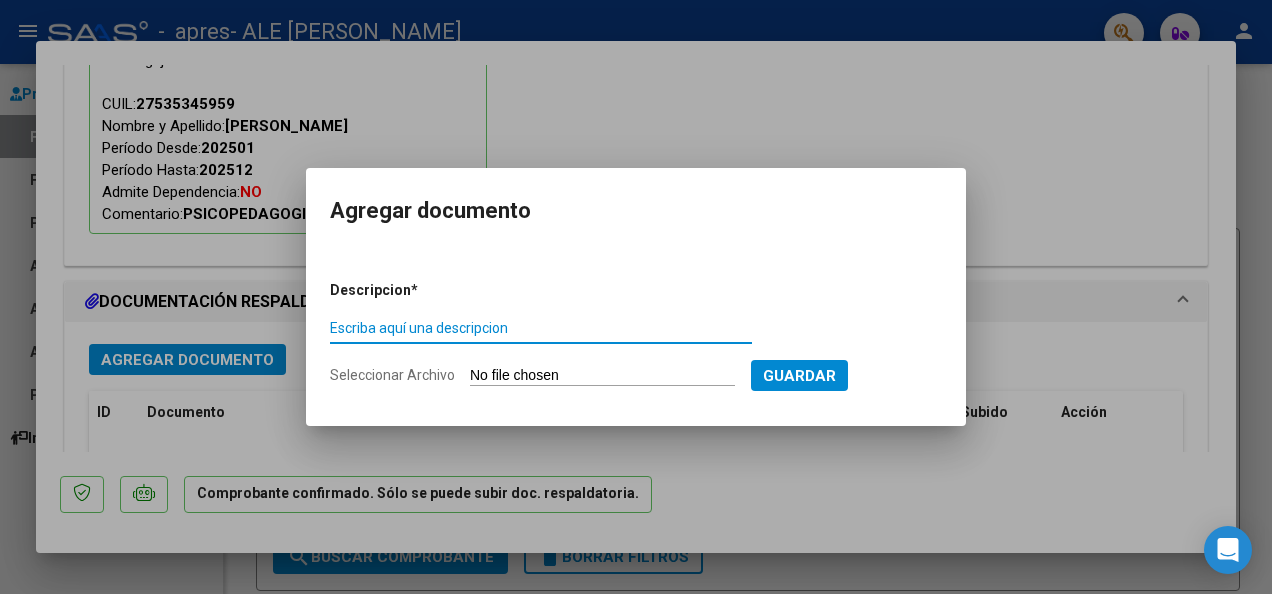 click on "Guardar" at bounding box center (799, 376) 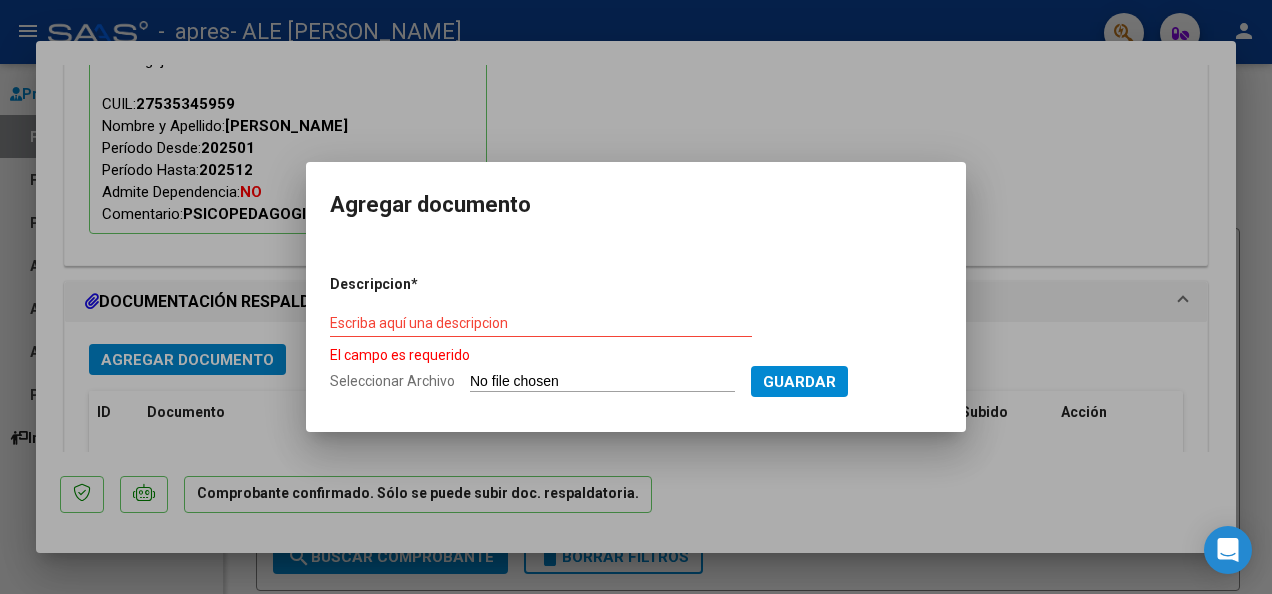 click on "Seleccionar Archivo" at bounding box center (602, 382) 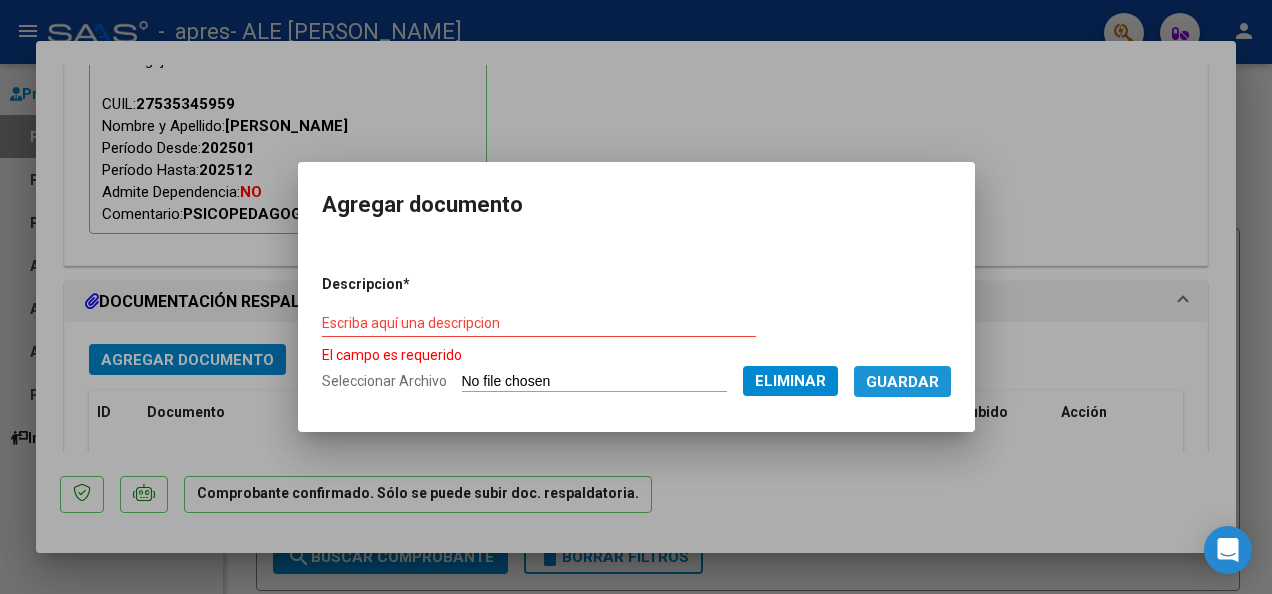 click on "Guardar" at bounding box center [902, 382] 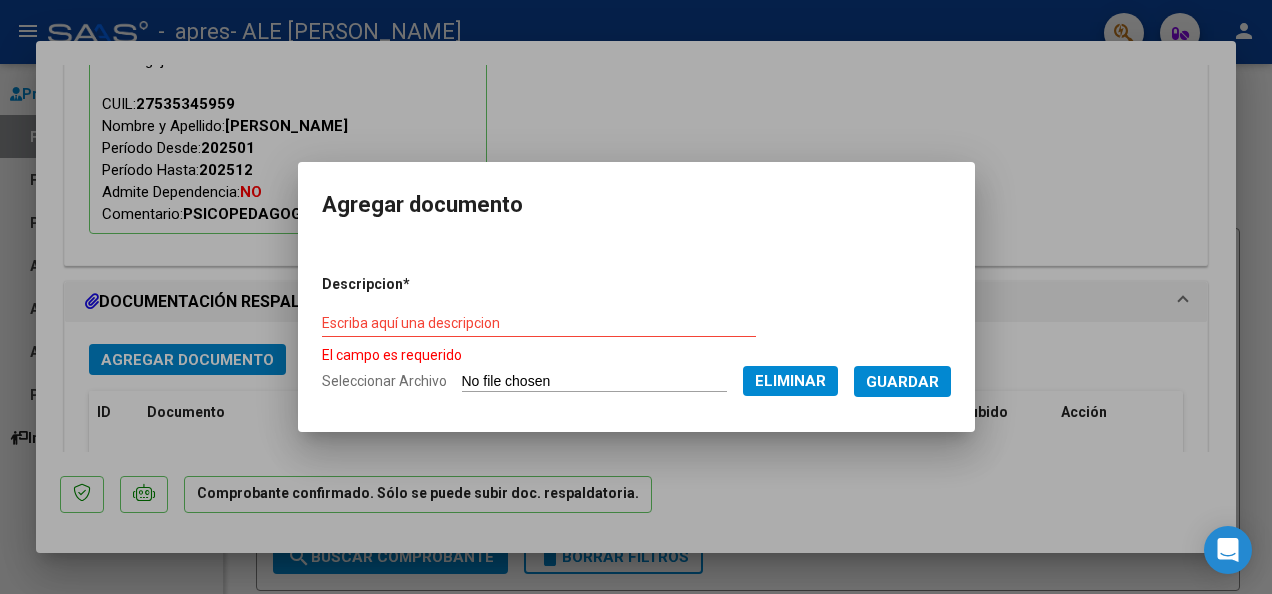 click on "Escriba aquí una descripcion" at bounding box center [539, 323] 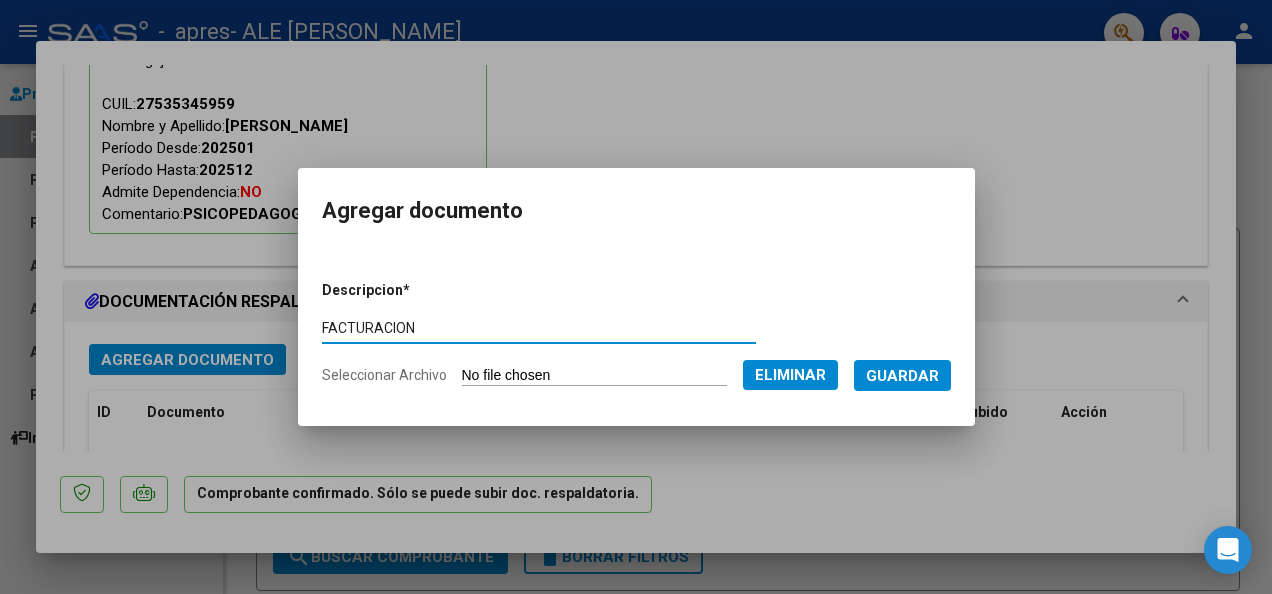 type on "FACTURACION" 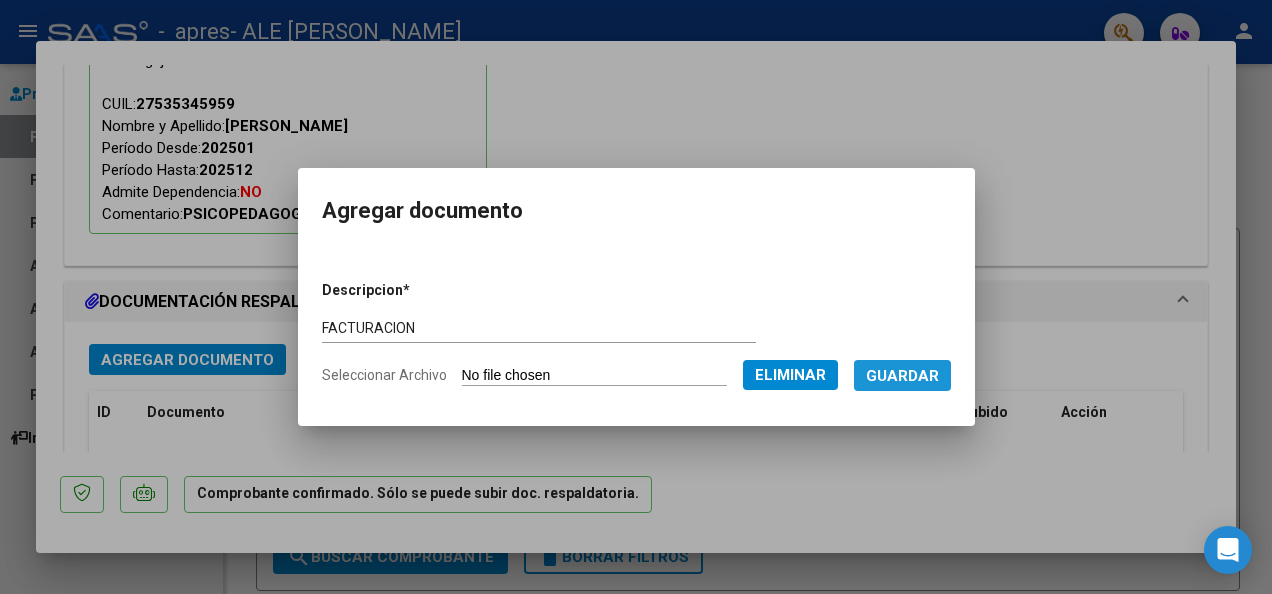 click on "Guardar" at bounding box center [902, 376] 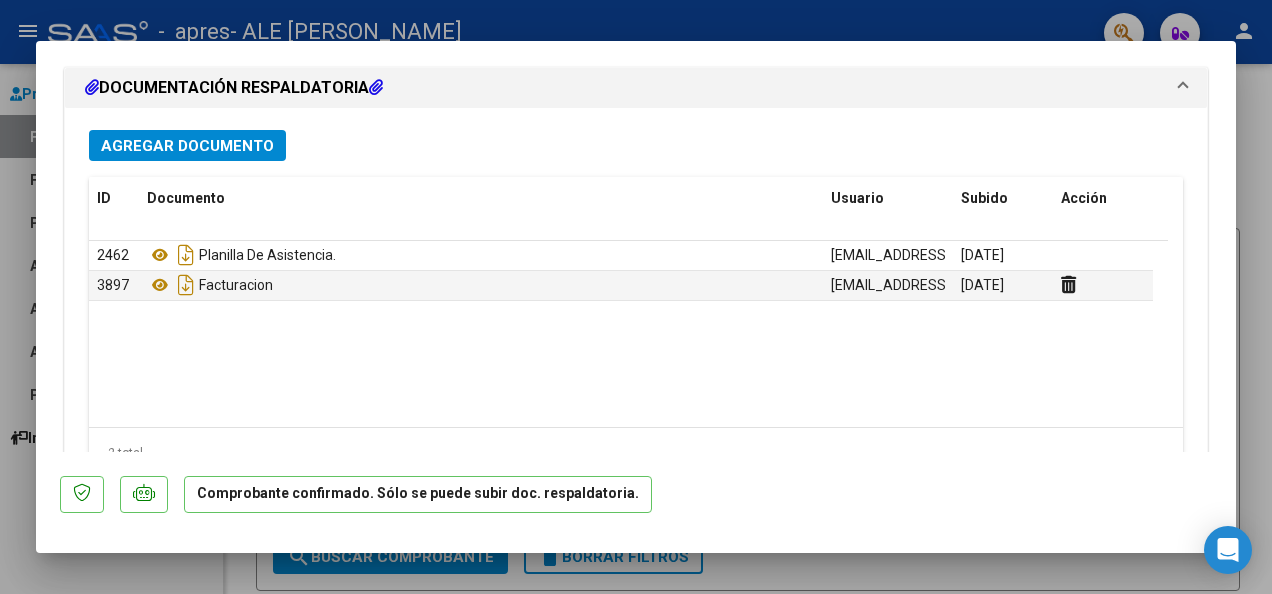 scroll, scrollTop: 2546, scrollLeft: 0, axis: vertical 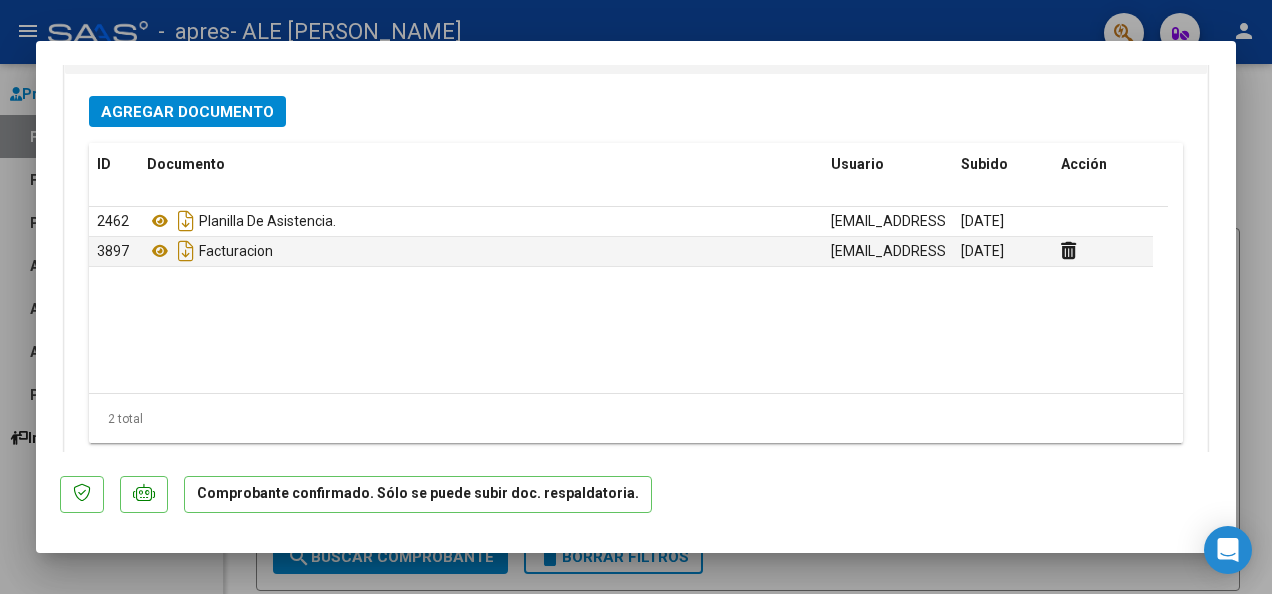 click on "Agregar Documento" at bounding box center (187, 112) 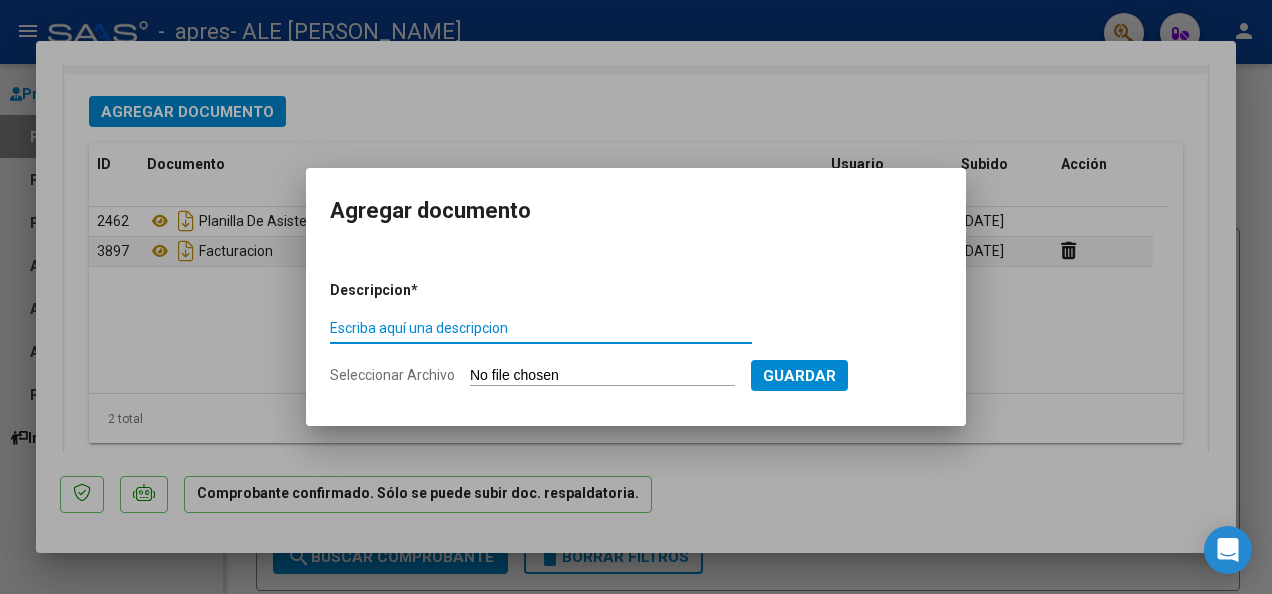 click on "Escriba aquí una descripcion" at bounding box center [541, 328] 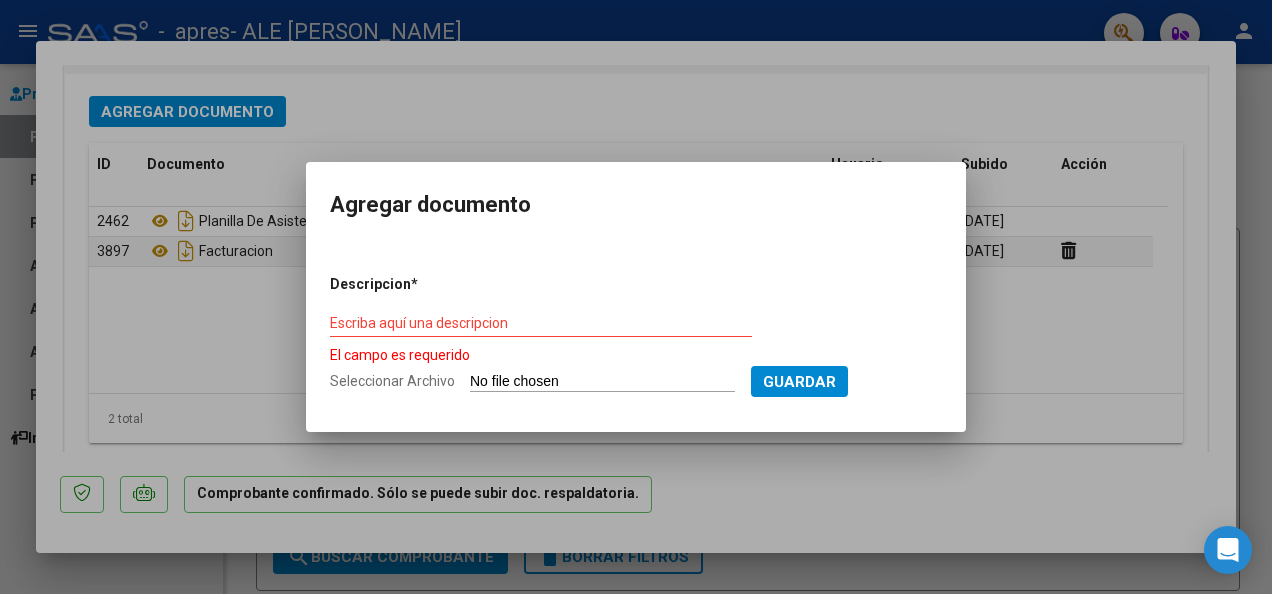 click on "Escriba aquí una descripcion" at bounding box center [541, 323] 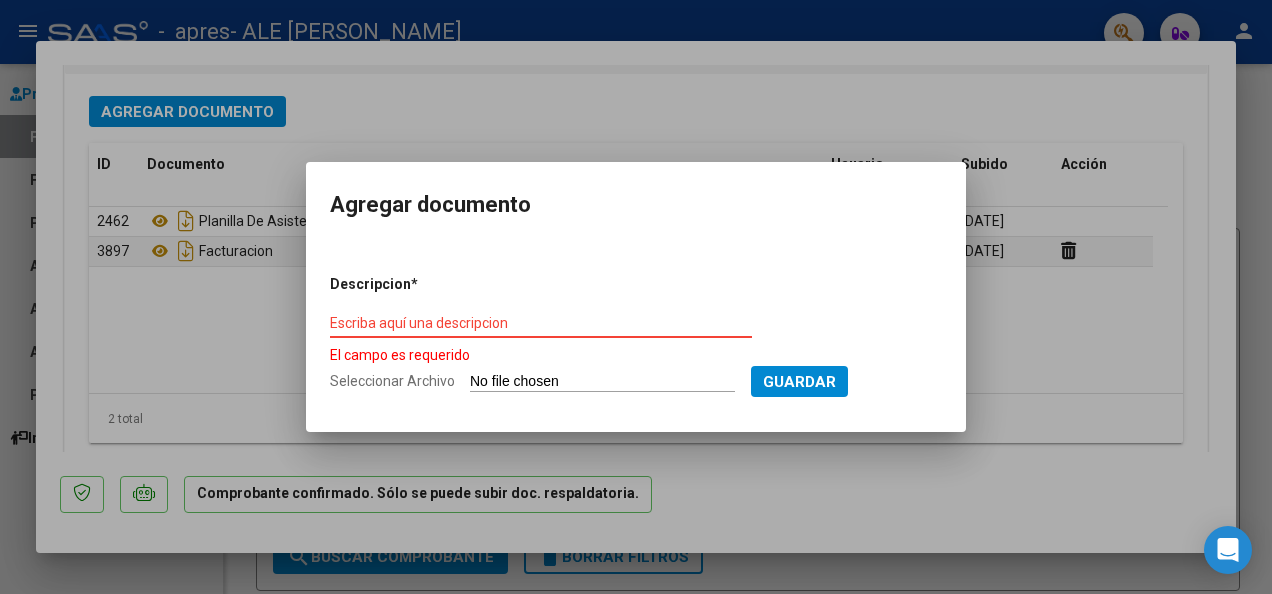 click on "Seleccionar Archivo" at bounding box center (602, 382) 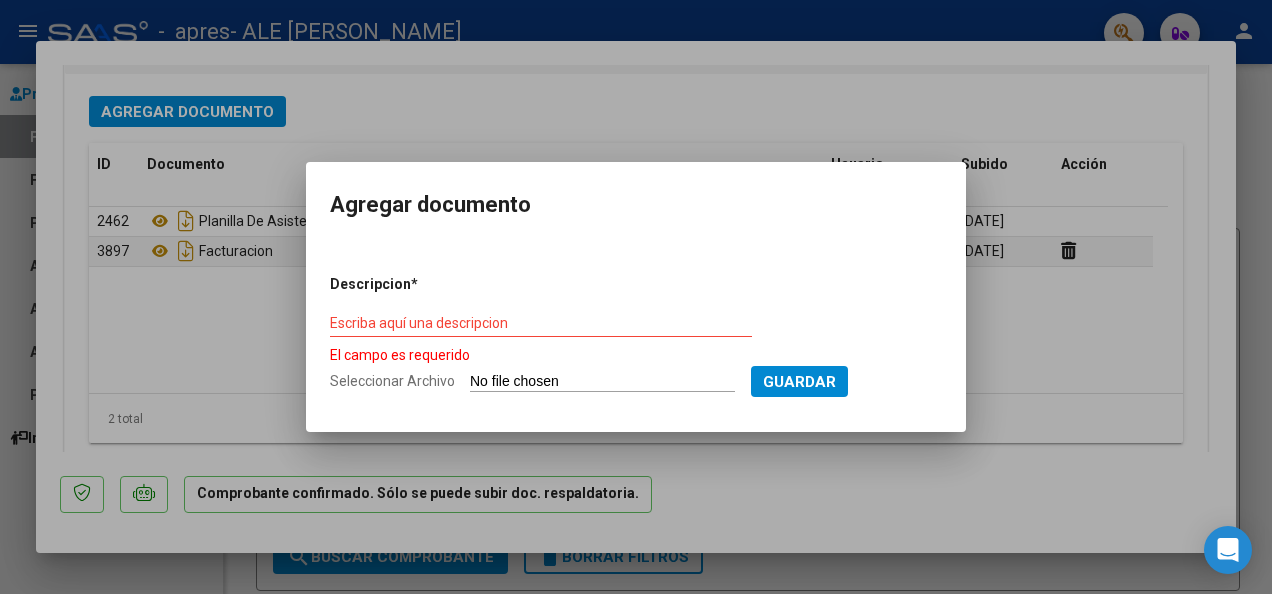 type on "C:\fakepath\APRES CATA.pdf" 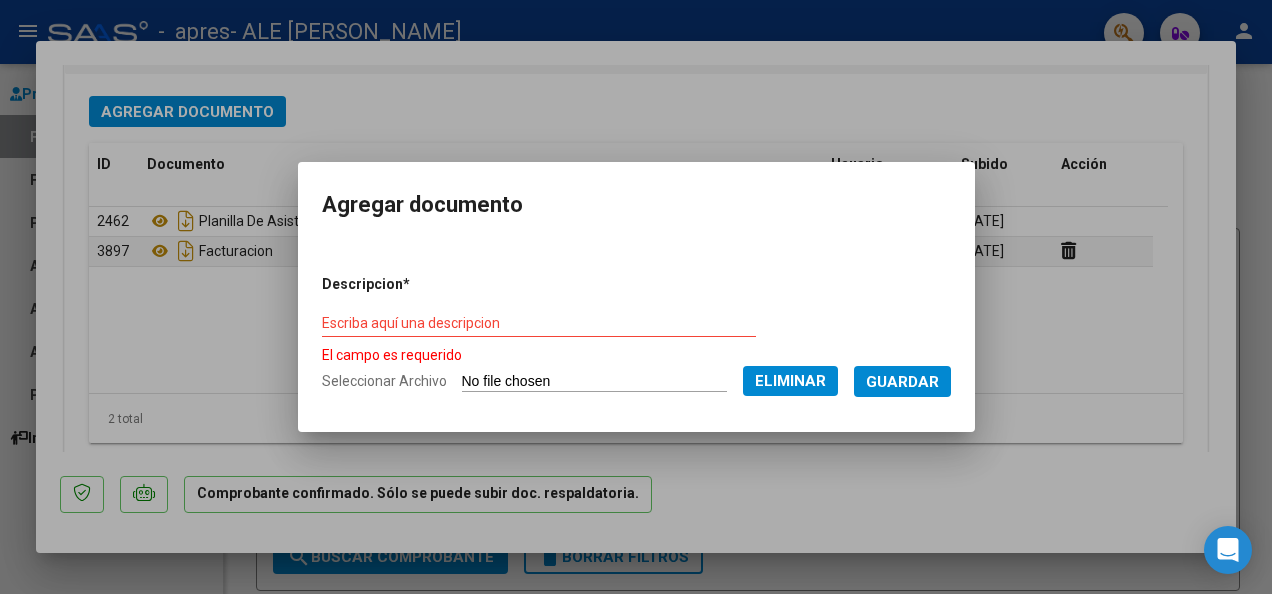 click on "Eliminar" 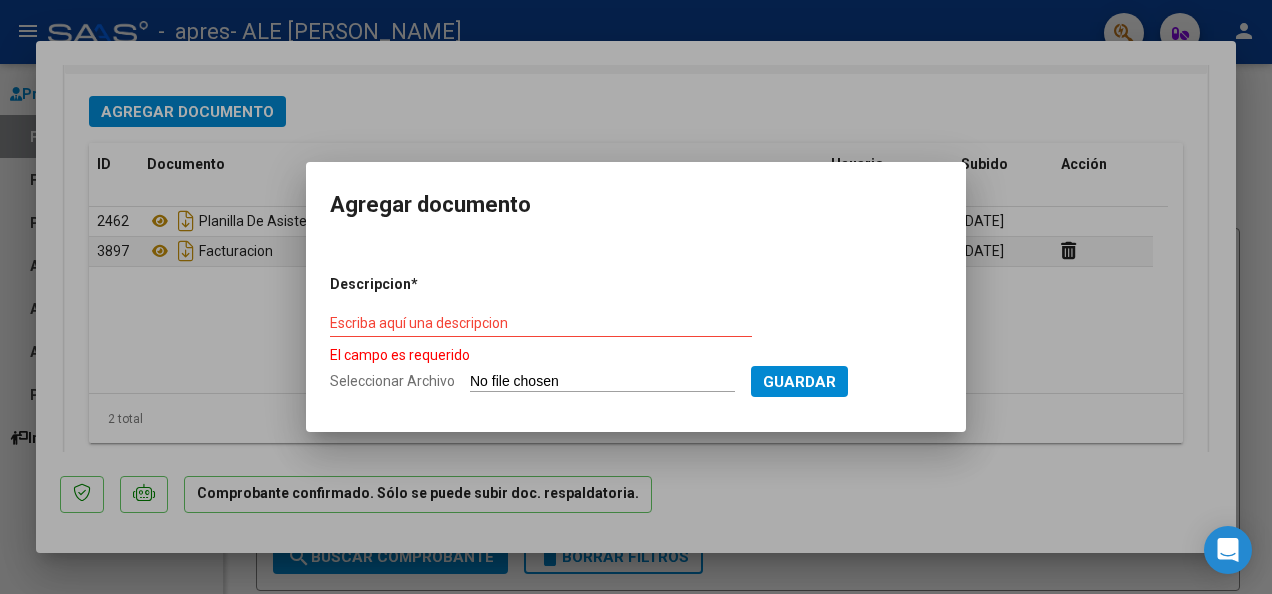 click on "Escriba aquí una descripcion" at bounding box center [541, 323] 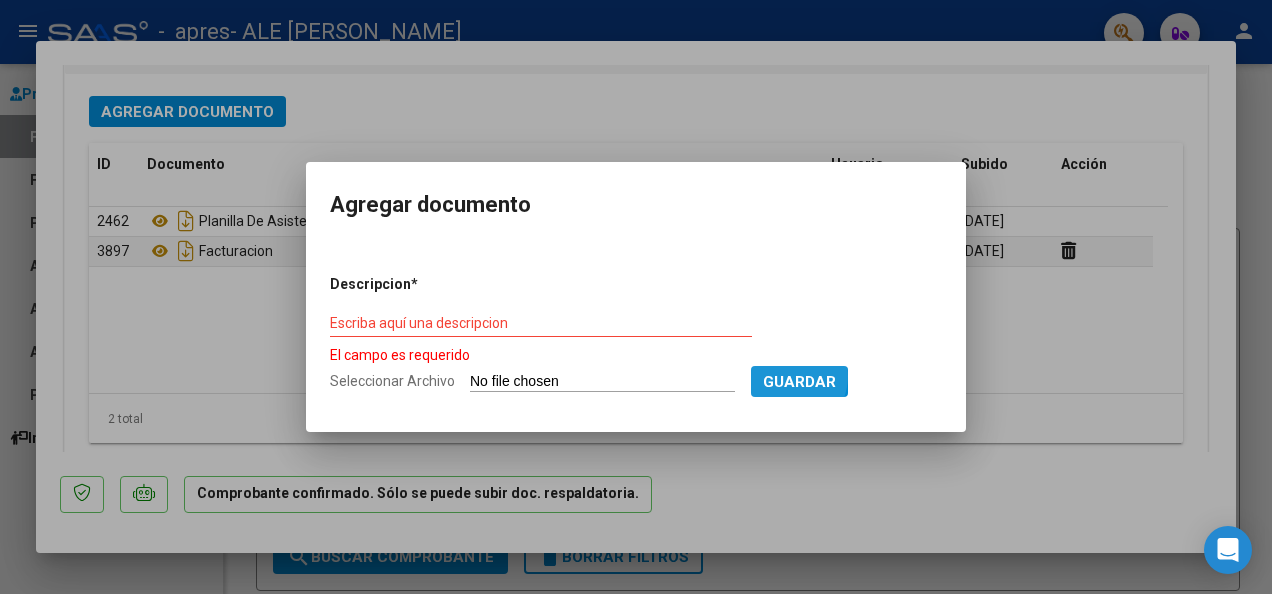 click on "Guardar" at bounding box center [799, 382] 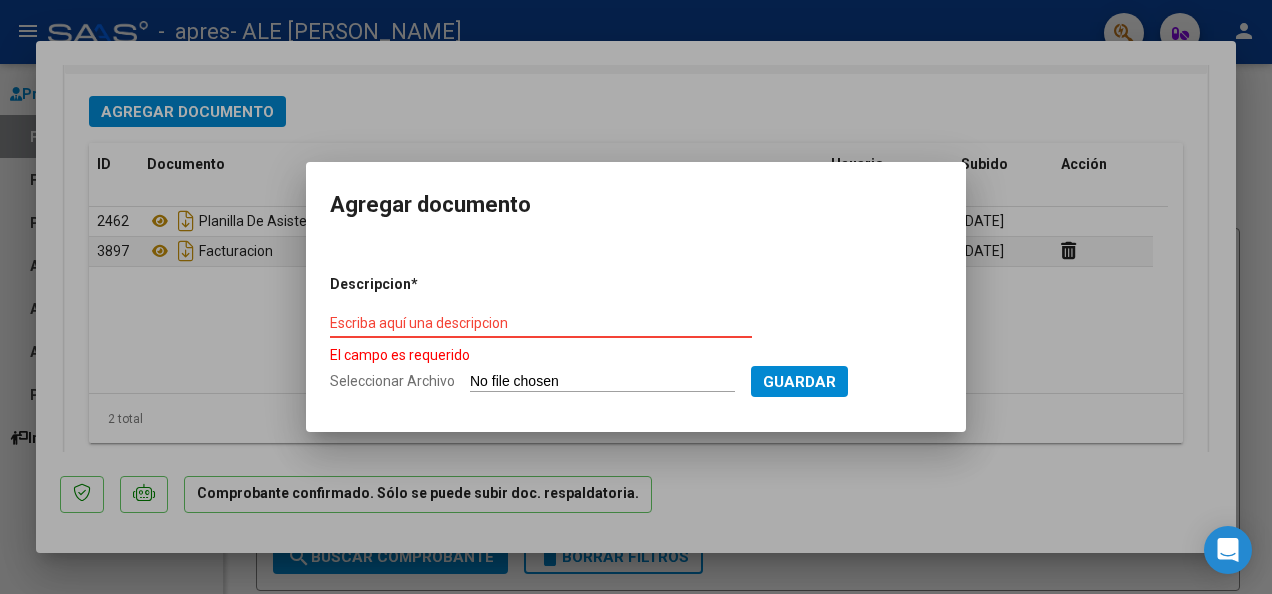 click on "Escriba aquí una descripcion" at bounding box center (541, 323) 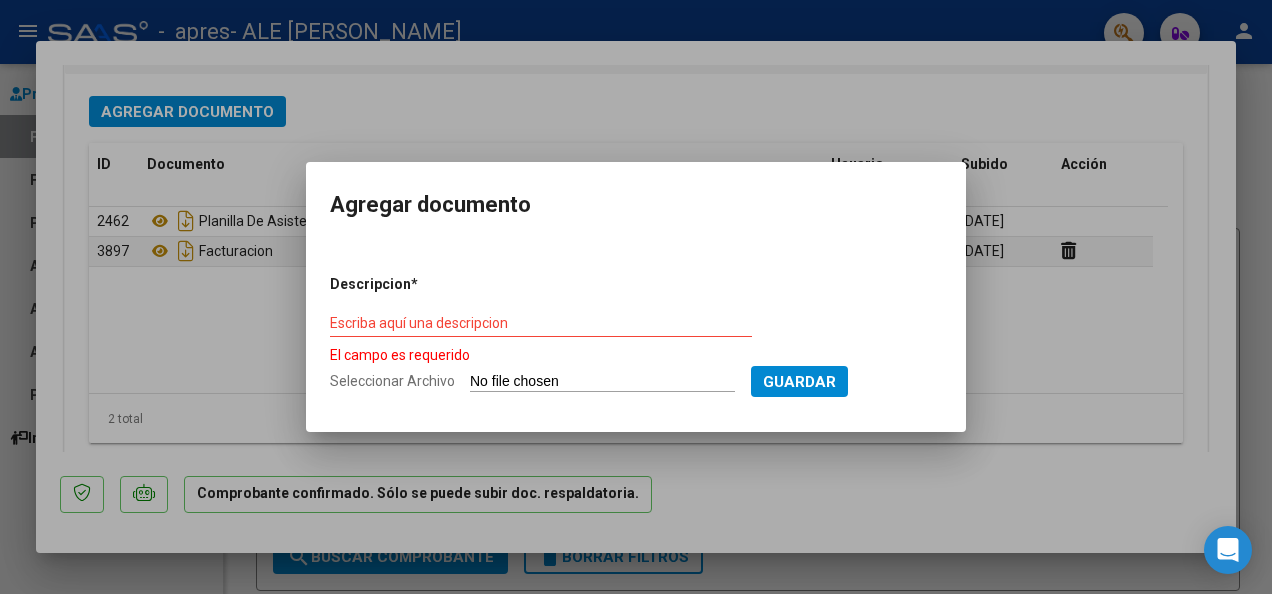 type on "C:\fakepath\APRES CATA.pdf" 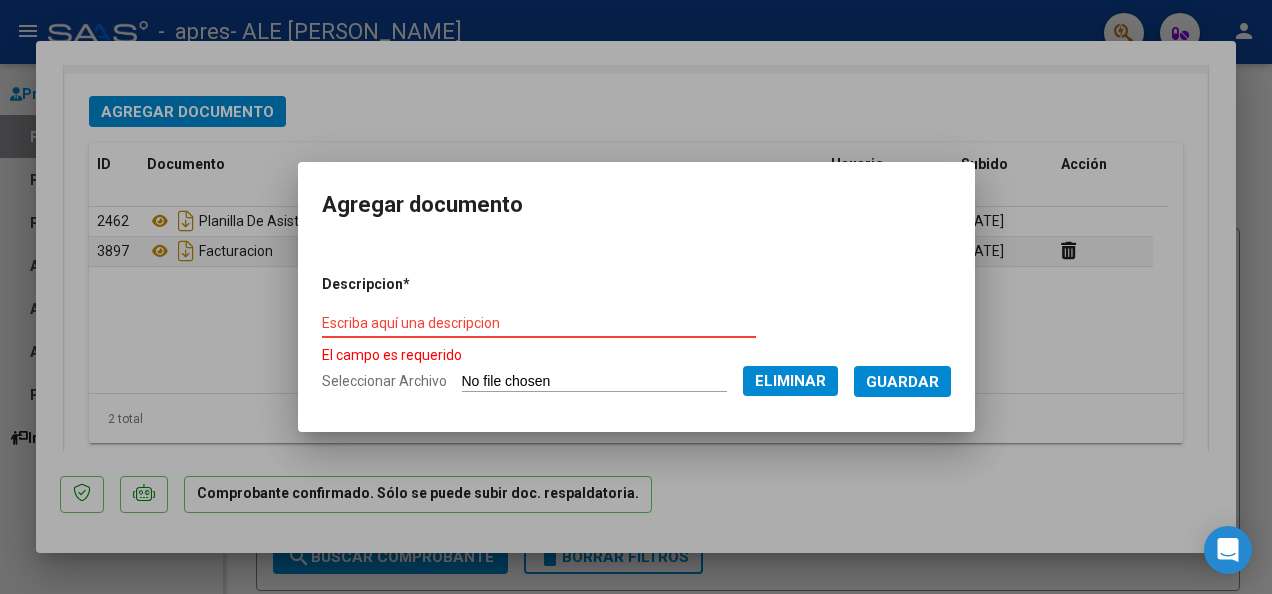 click on "Escriba aquí una descripcion" at bounding box center [539, 323] 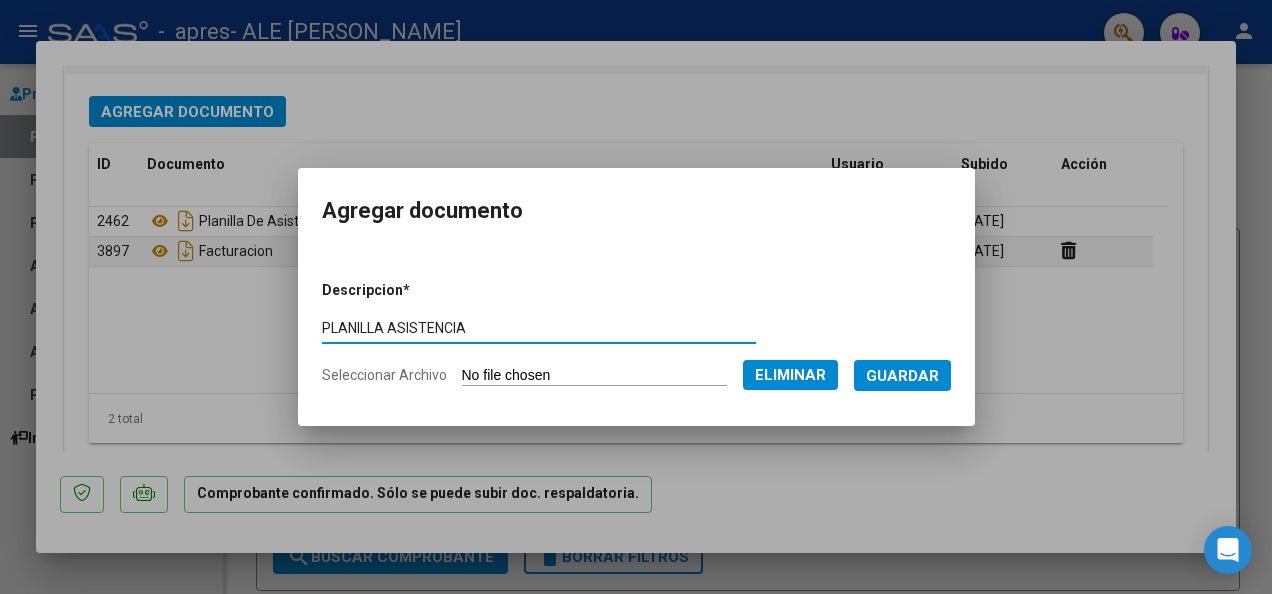 type on "PLANILLA ASISTENCIA" 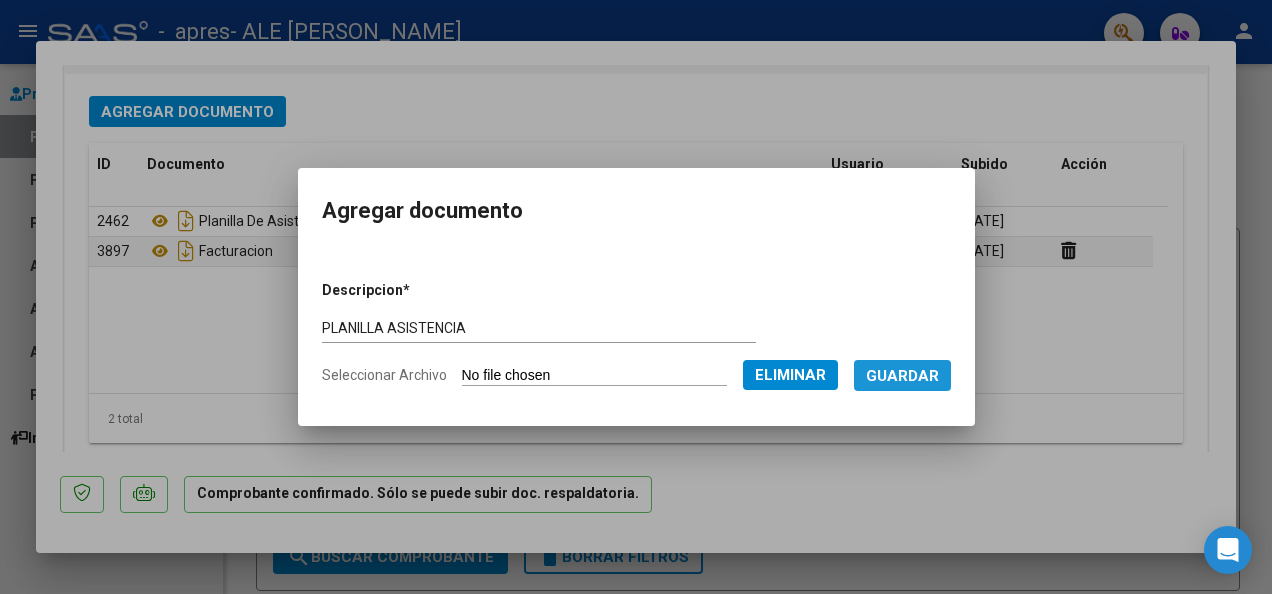 click on "Guardar" at bounding box center (902, 376) 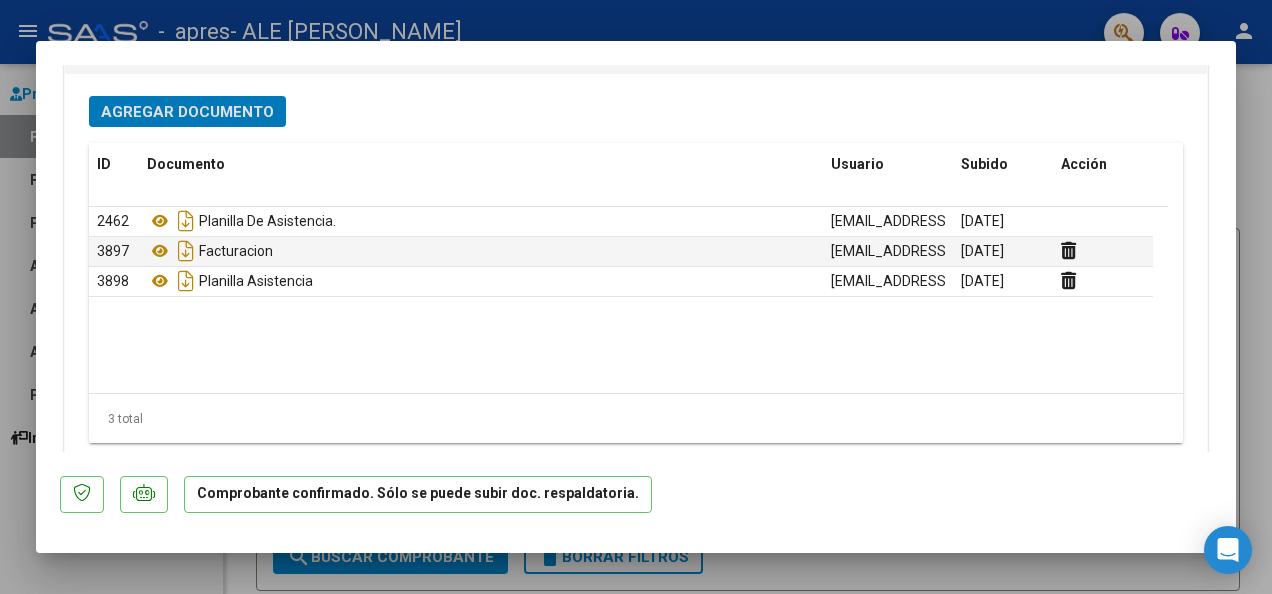 click on "2462  Planilla De Asistencia.   alecristina_m@hotmail.com -   cristina Ale.   06/06/2025  3897  Facturacion    alecristina_m@hotmail.com -   cristina Ale.   08/07/2025  3898  Planilla Asistencia    alecristina_m@hotmail.com -   cristina Ale.   08/07/2025" 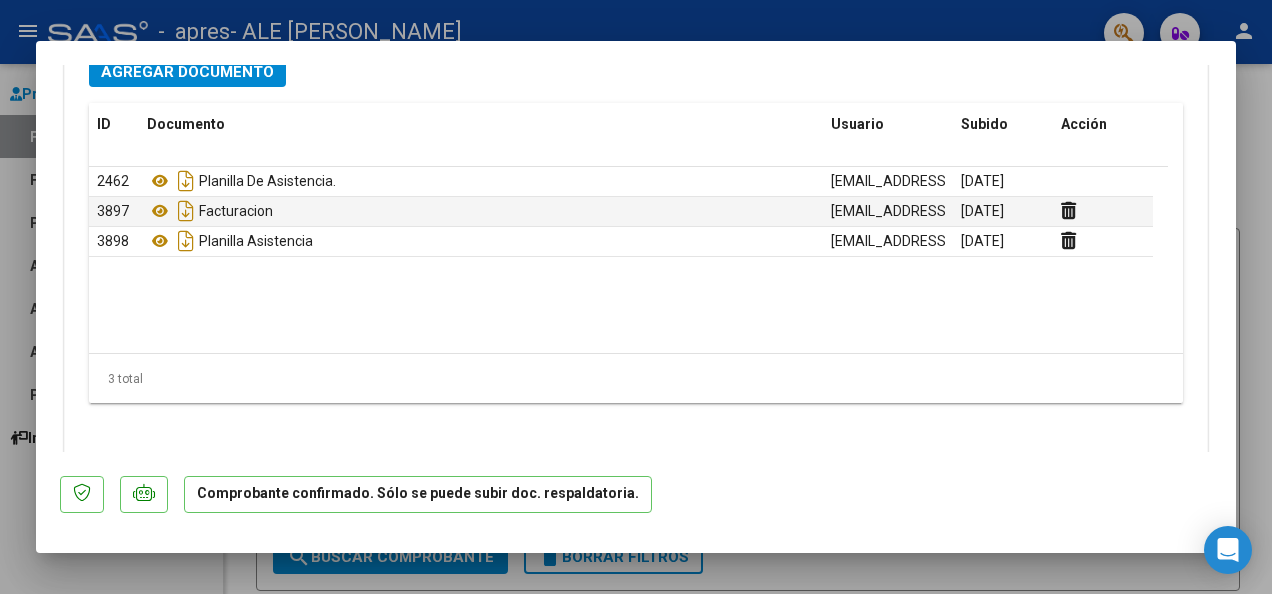 scroll, scrollTop: 2553, scrollLeft: 0, axis: vertical 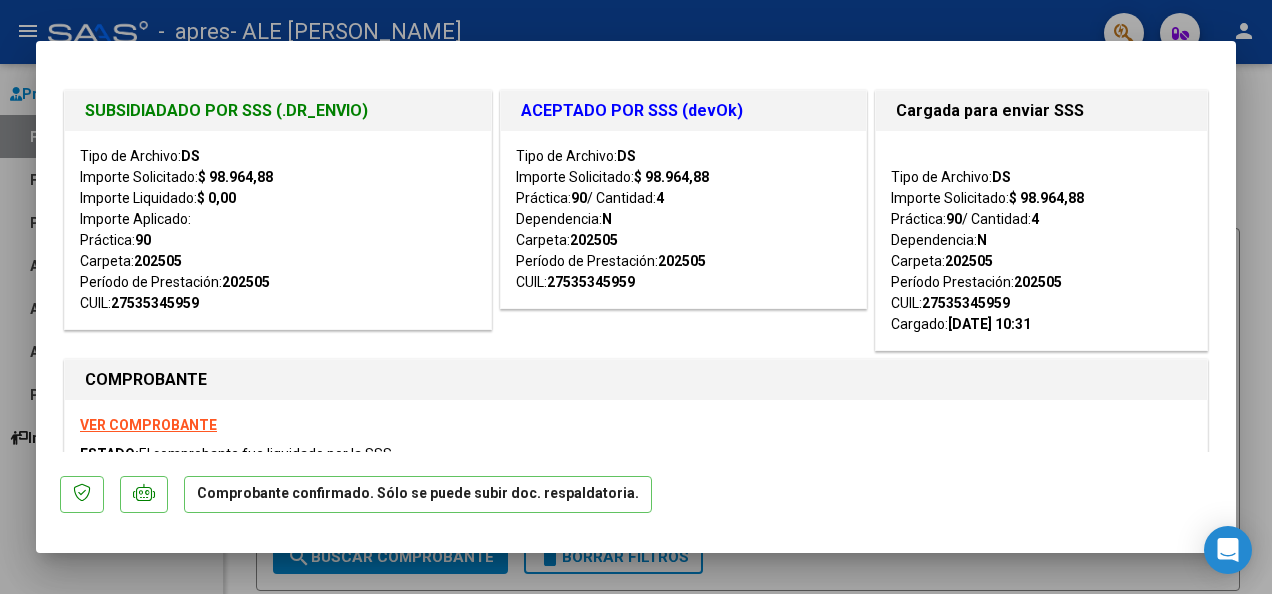 click at bounding box center (636, 297) 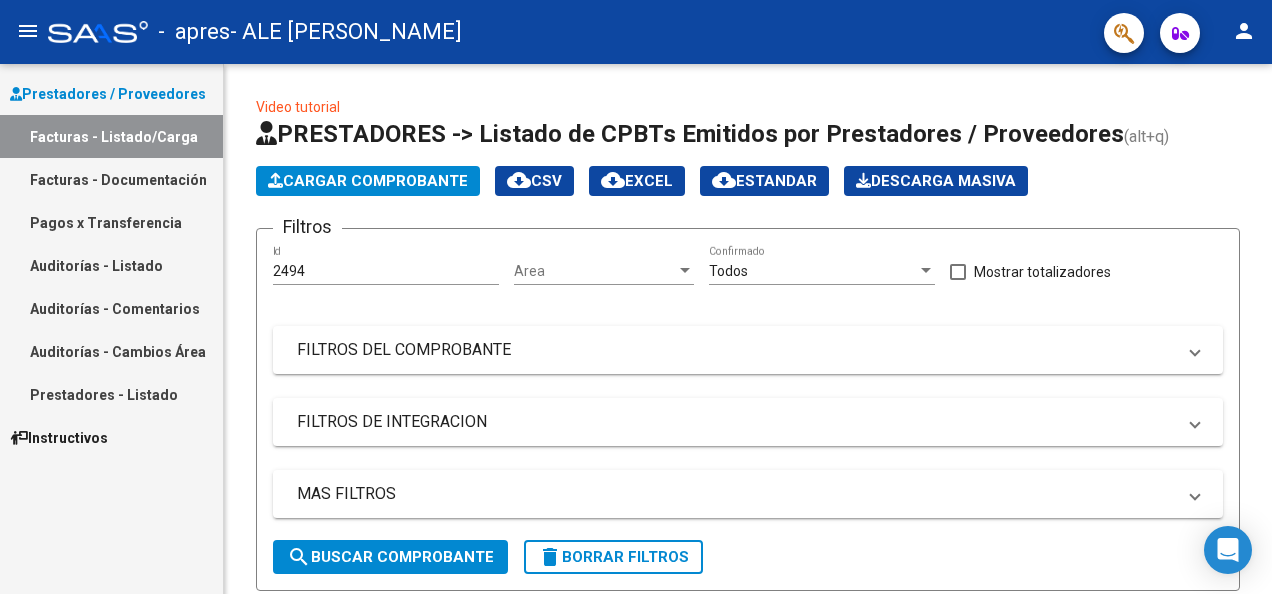click on "Facturas - Documentación" at bounding box center [111, 179] 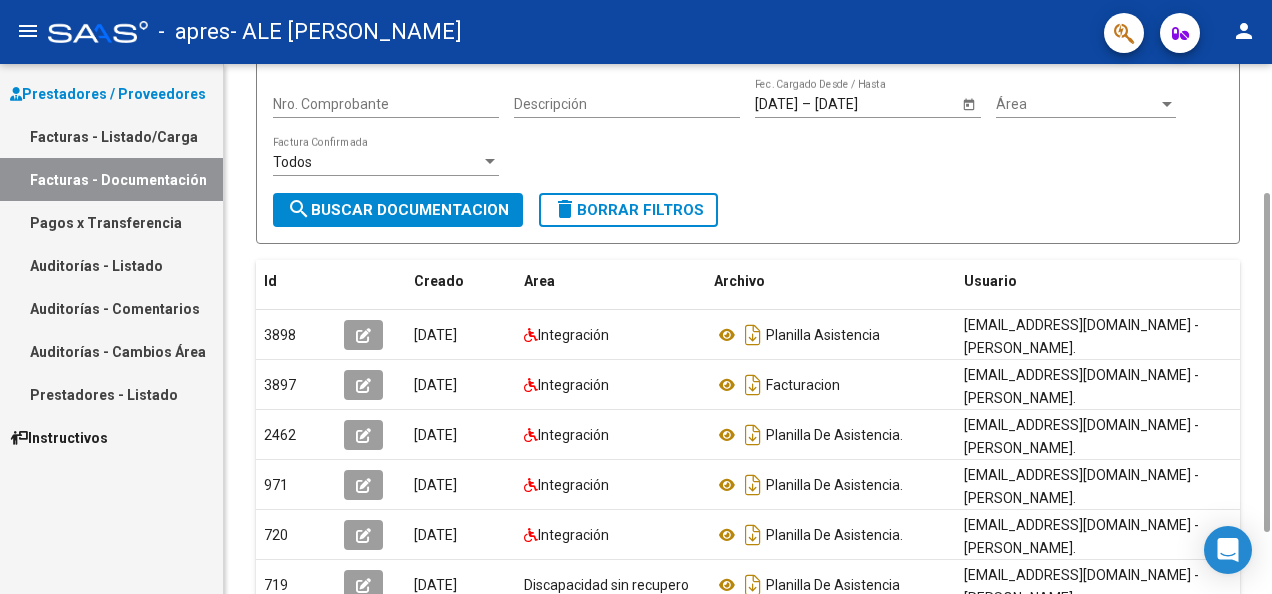 drag, startPoint x: 1266, startPoint y: 324, endPoint x: 1275, endPoint y: 459, distance: 135.29967 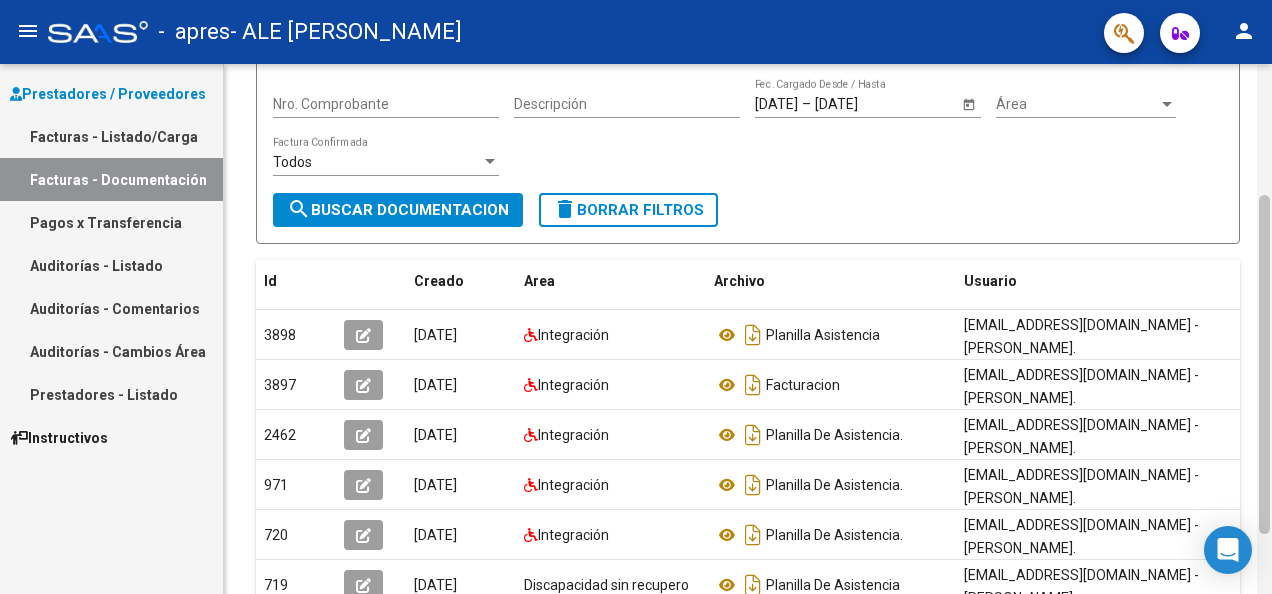 scroll, scrollTop: 203, scrollLeft: 0, axis: vertical 